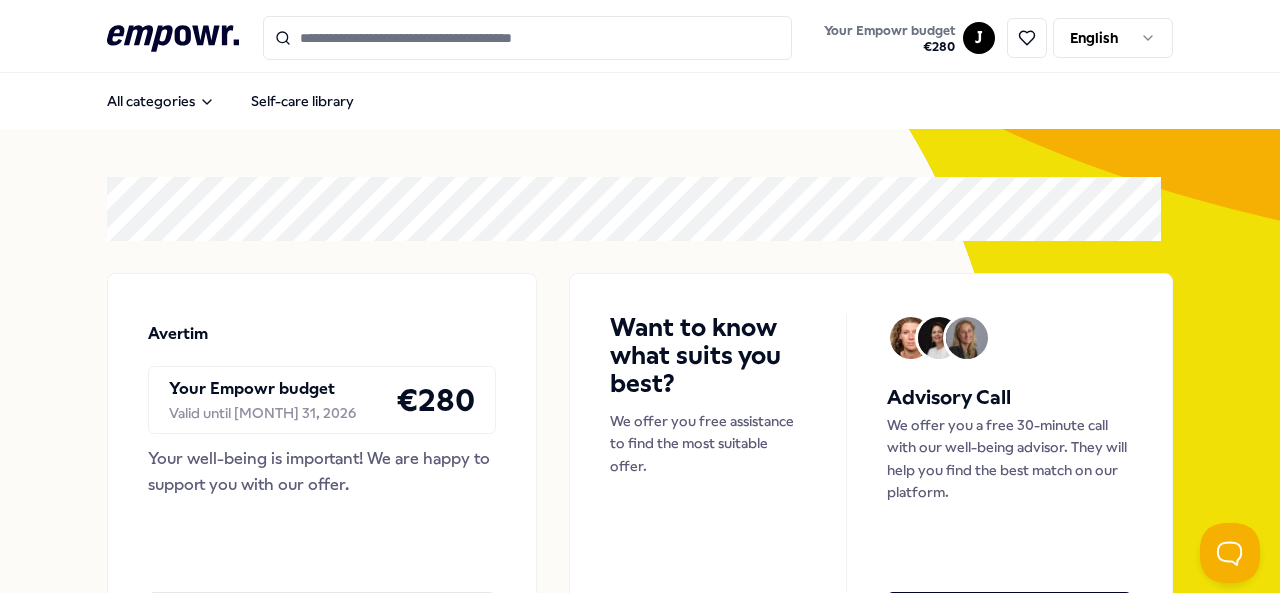scroll, scrollTop: 0, scrollLeft: 0, axis: both 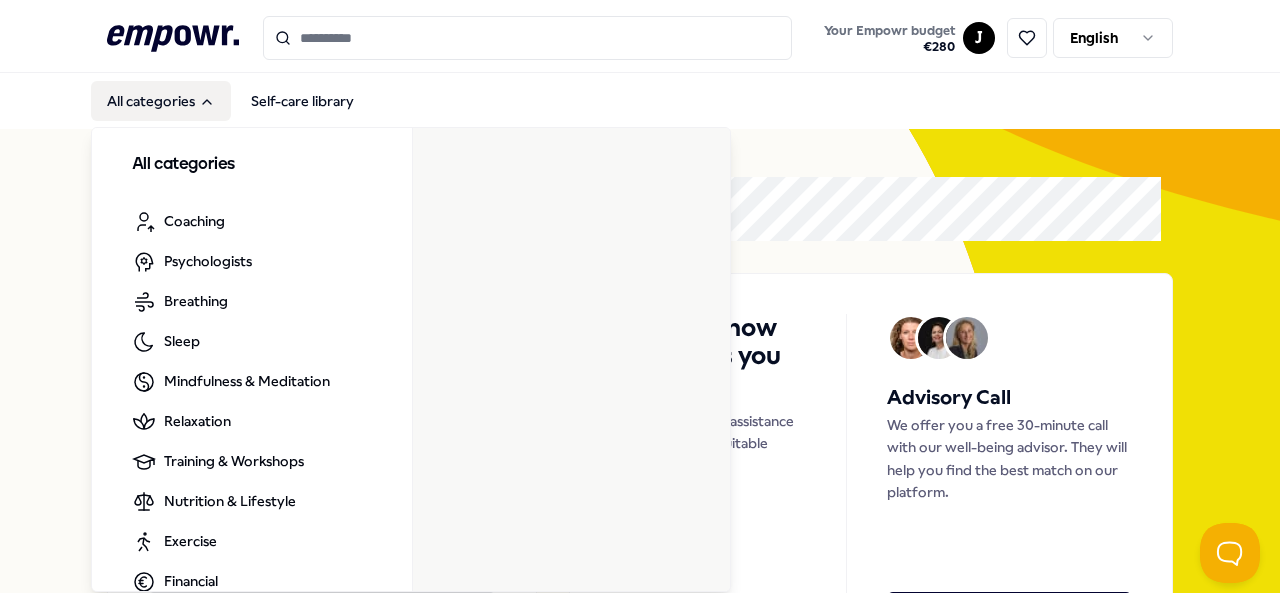 click 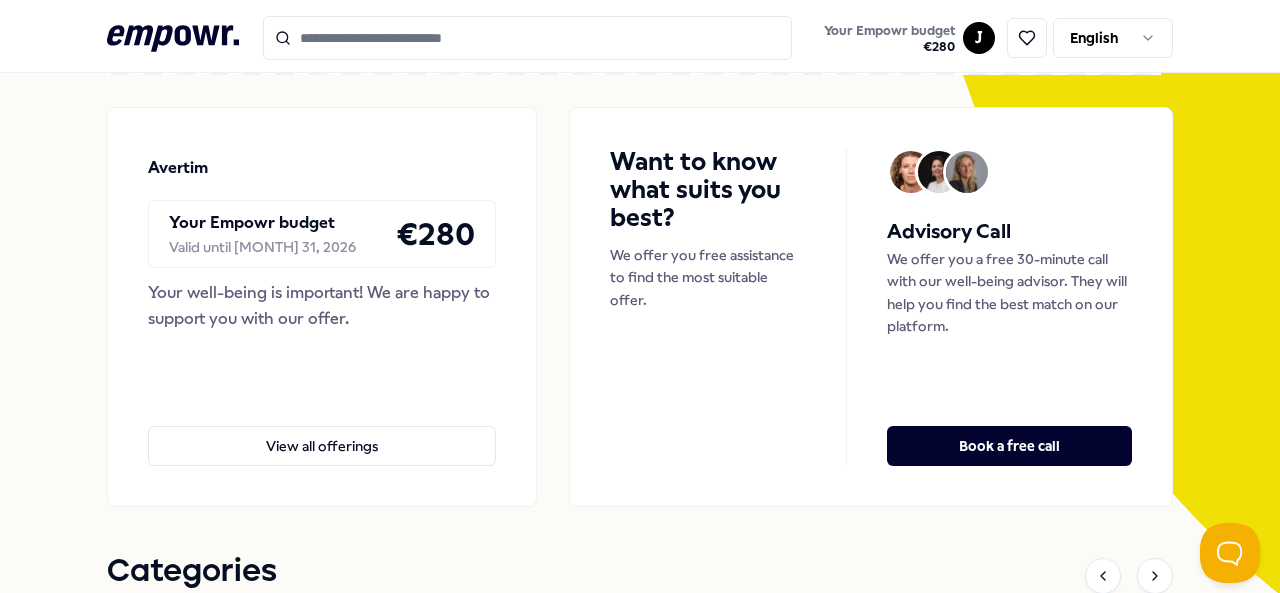 scroll, scrollTop: 0, scrollLeft: 0, axis: both 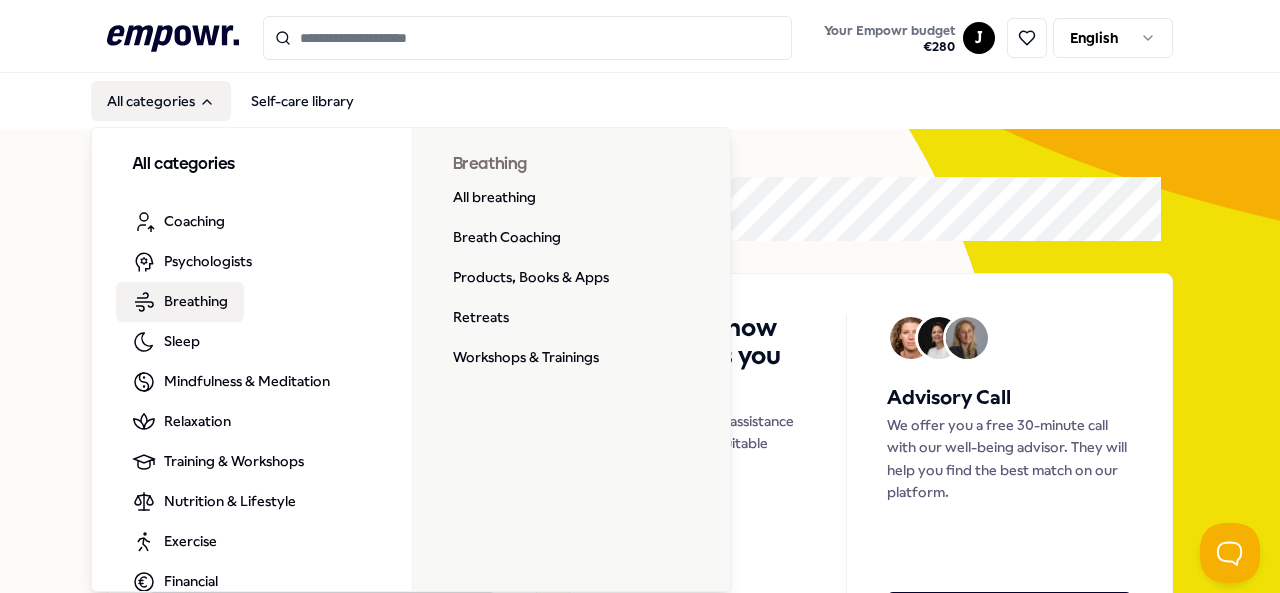 click on "Breathing" at bounding box center (196, 301) 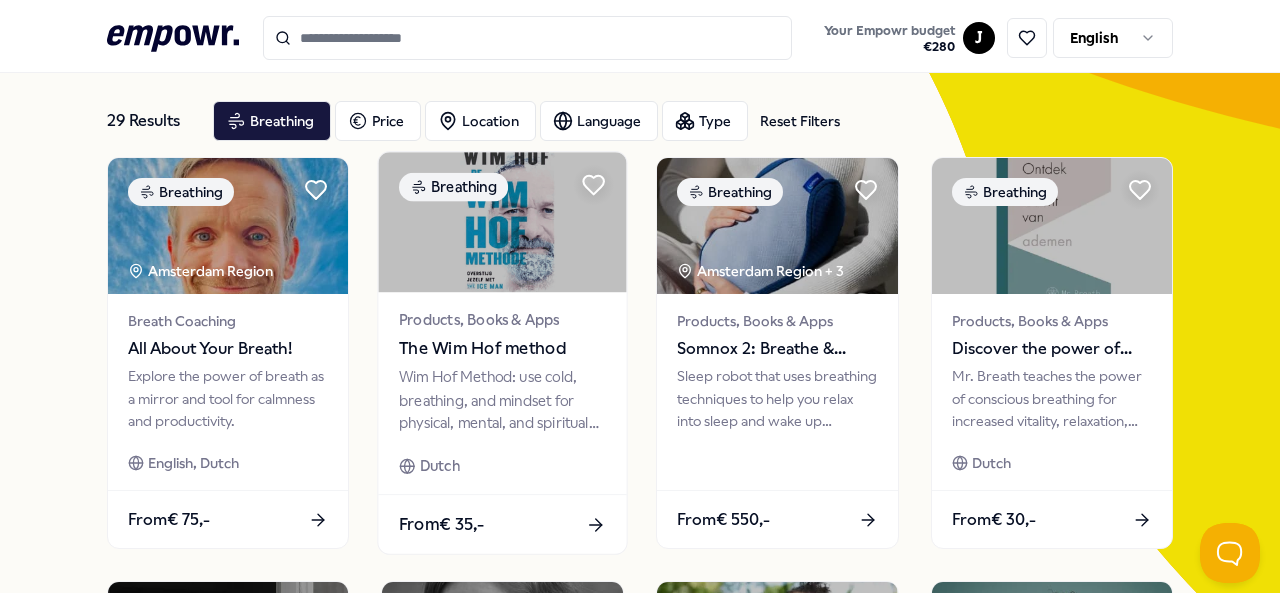 scroll, scrollTop: 90, scrollLeft: 0, axis: vertical 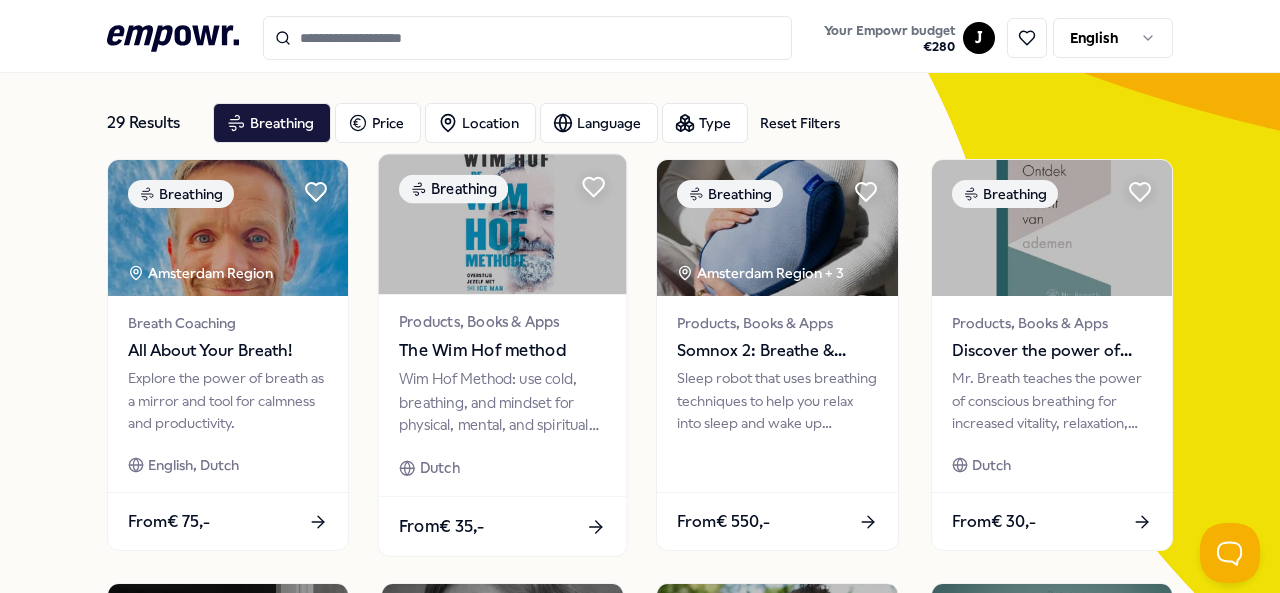 click at bounding box center (503, 224) 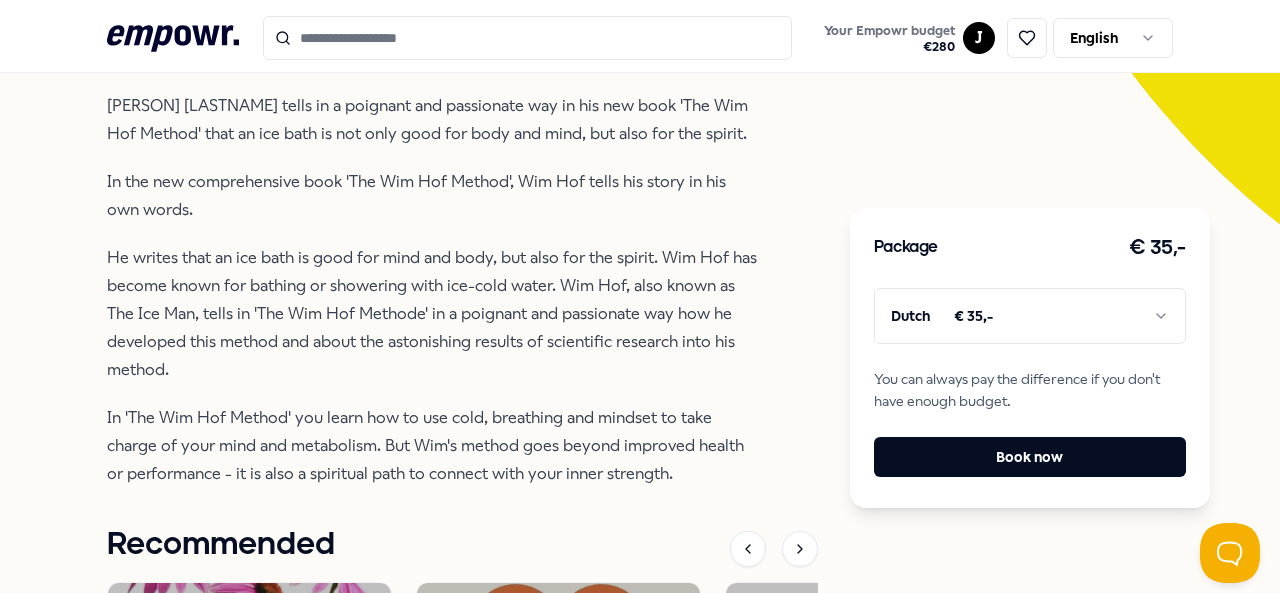 scroll, scrollTop: 0, scrollLeft: 0, axis: both 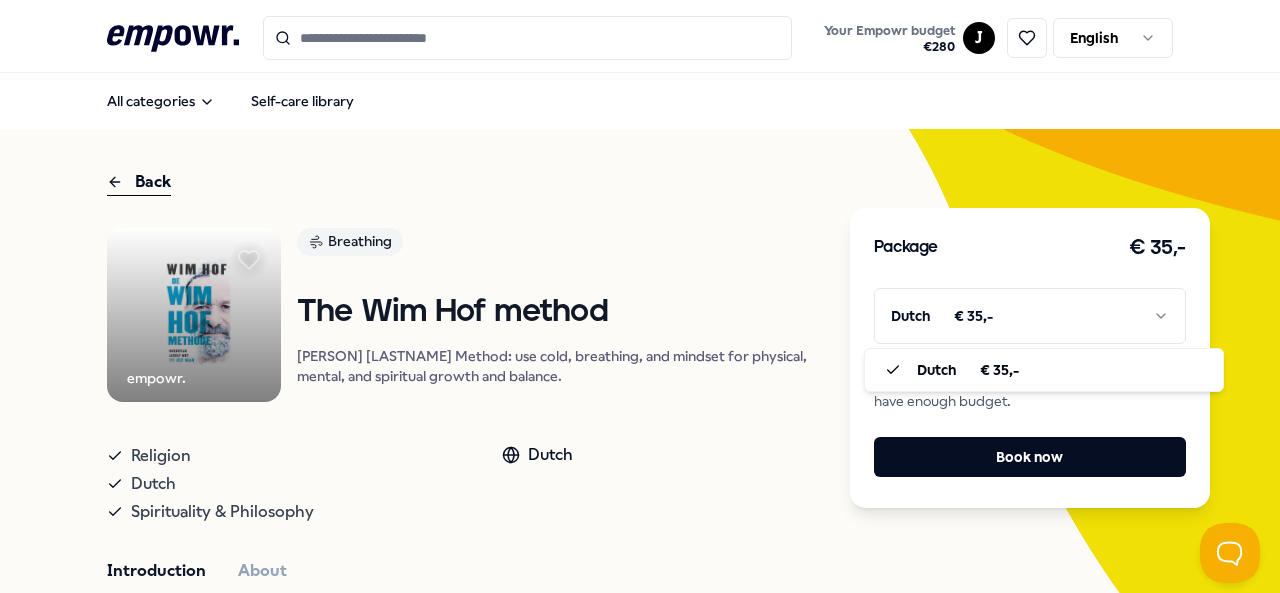 click on "Your Empowr budget € 280 J English All categories   Self-care library Back empowr. Breathing The Wim Hof method Wim Hof Method: use cold, breathing, and mindset for physical, mental, and spiritual growth and balance. Religion Dutch Spirituality & Philosophy Dutch Introduction About Wim Hof tells in a poignant and passionate way in his new book 'The Wim Hof Method' that an ice bath is not only good for body and mind, but also for the spirit.  In the new comprehensive book 'The Wim Hof Method', Wim Hof tells his story in his own words. He writes that an ice bath is good for mind and body, but also for the spirit. Wim Hof has become known for bathing or showering with ice-cold water. Wim Hof, also known as The Ice Man, tells in 'The Wim Hof Methode' in a poignant and passionate way how he developed this method and about the astonishing results of scientific research into his method. Recommended Nutrition & Lifestyle Products, Books & Apps A. Vogel: Supplementen From  From" at bounding box center [640, 296] 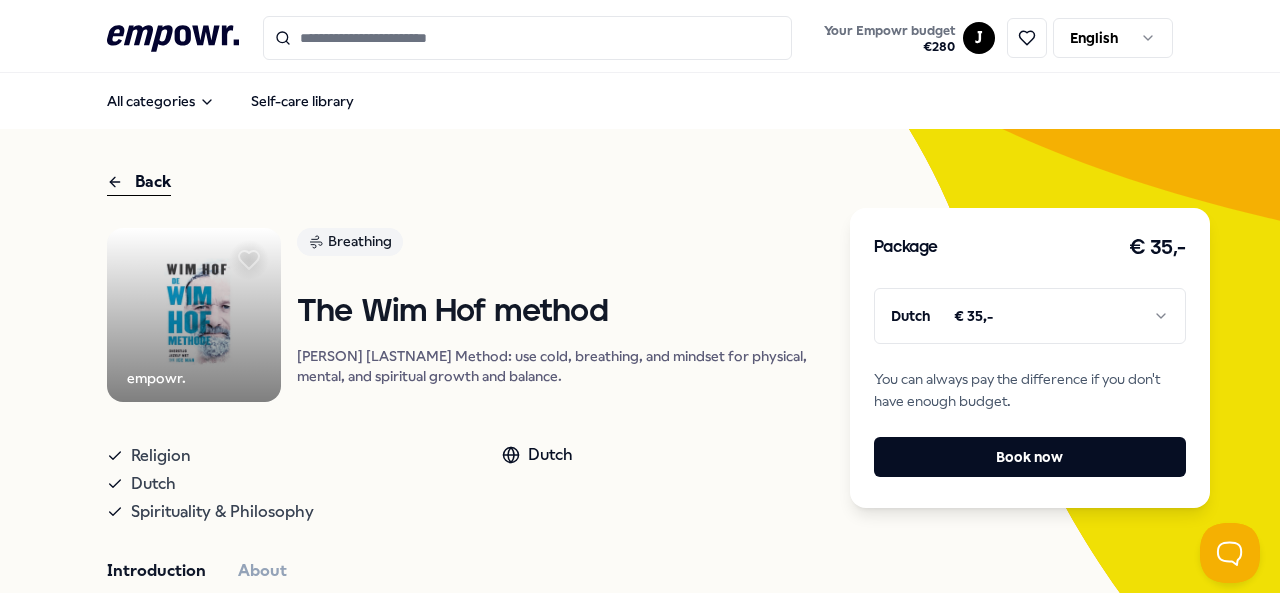 click on "Your Empowr budget € 280 J English All categories   Self-care library Back empowr. Breathing The Wim Hof method Wim Hof Method: use cold, breathing, and mindset for physical, mental, and spiritual growth and balance. Religion Dutch Spirituality & Philosophy Dutch Introduction About Wim Hof tells in a poignant and passionate way in his new book 'The Wim Hof Method' that an ice bath is not only good for body and mind, but also for the spirit.  In the new comprehensive book 'The Wim Hof Method', Wim Hof tells his story in his own words. He writes that an ice bath is good for mind and body, but also for the spirit. Wim Hof has become known for bathing or showering with ice-cold water. Wim Hof, also known as The Ice Man, tells in 'The Wim Hof Methode' in a poignant and passionate way how he developed this method and about the astonishing results of scientific research into his method. Recommended Nutrition & Lifestyle Products, Books & Apps A. Vogel: Supplementen From  From" at bounding box center (640, 296) 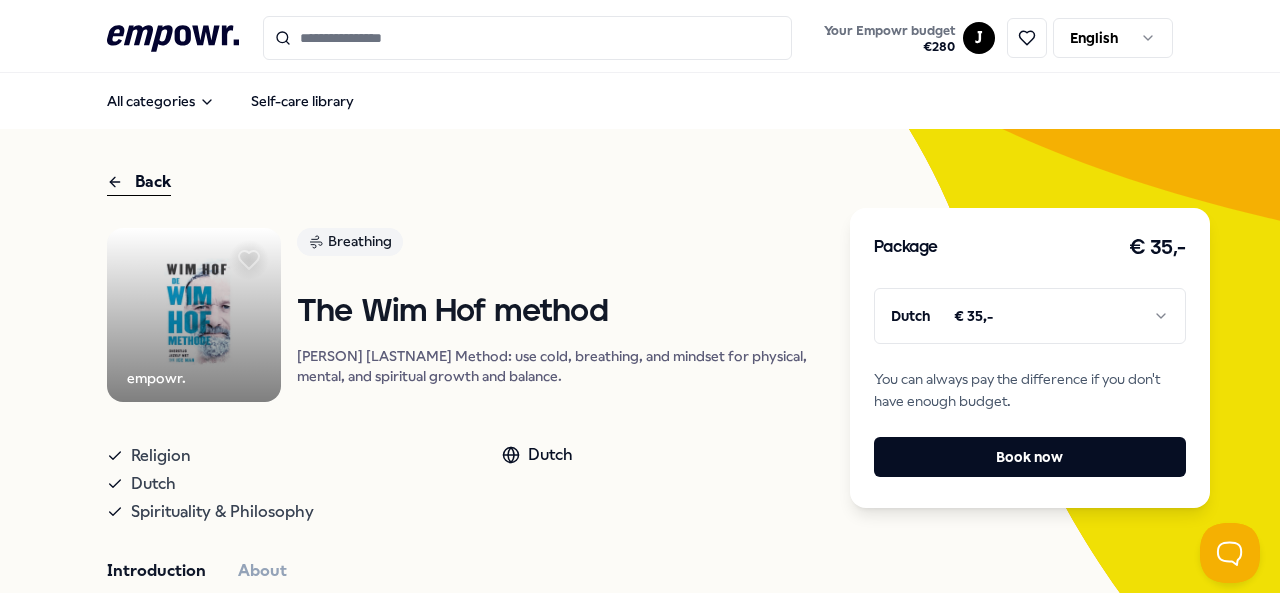 click on ".empowr-logo_svg__cls-1{fill:#03032f}" 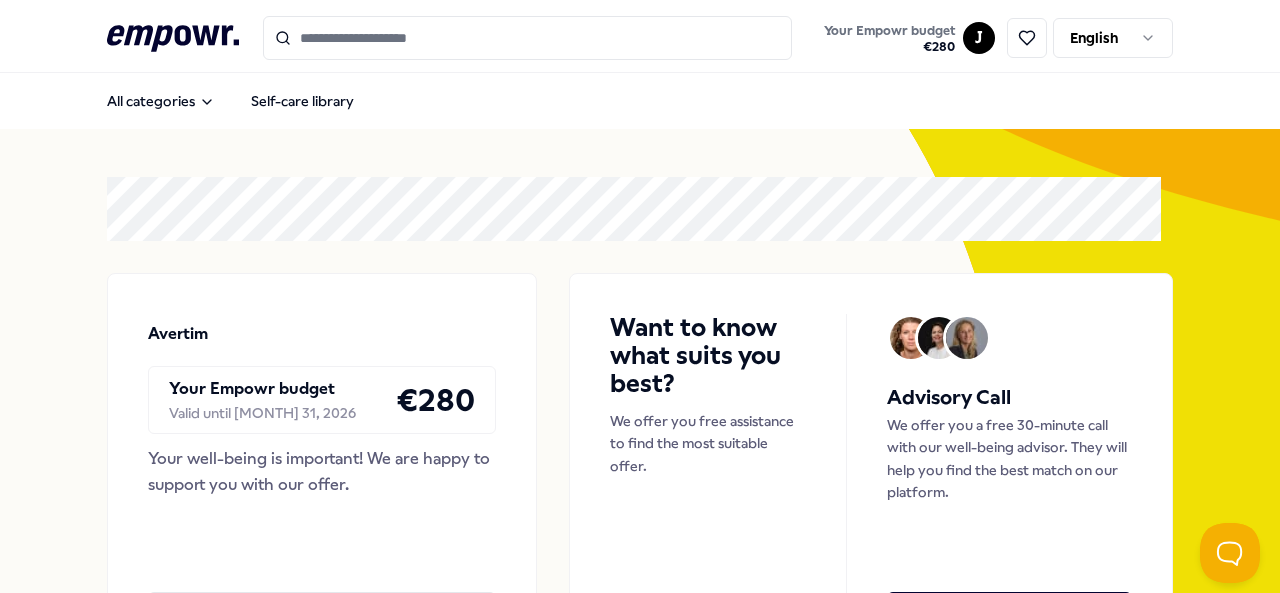 click 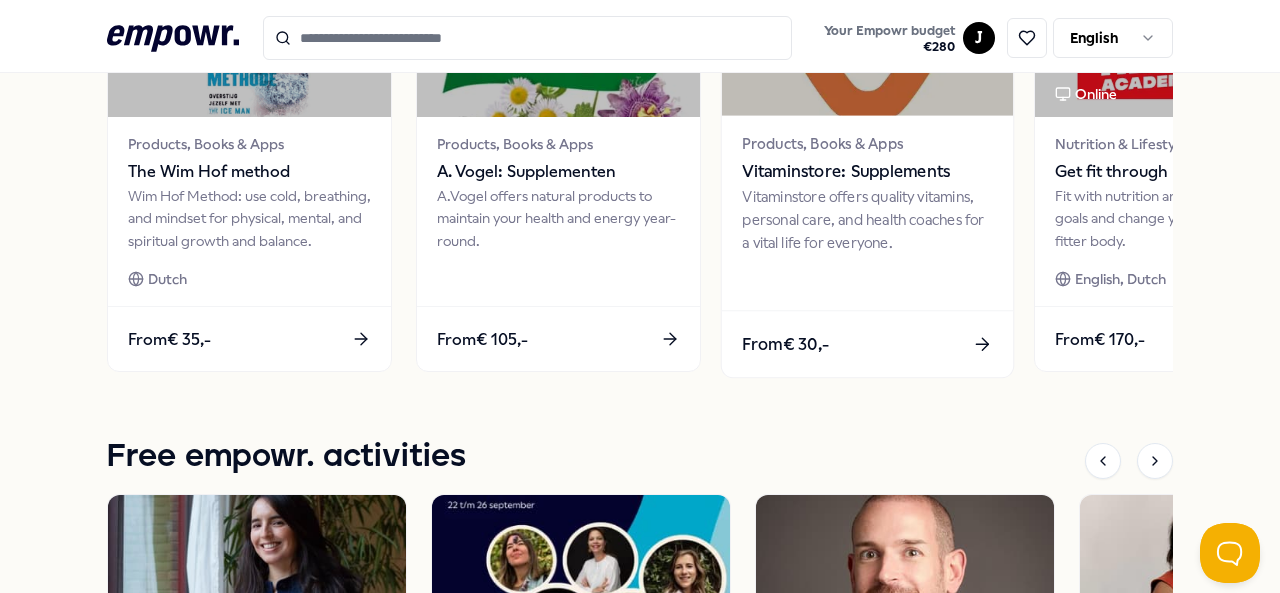 scroll, scrollTop: 1092, scrollLeft: 0, axis: vertical 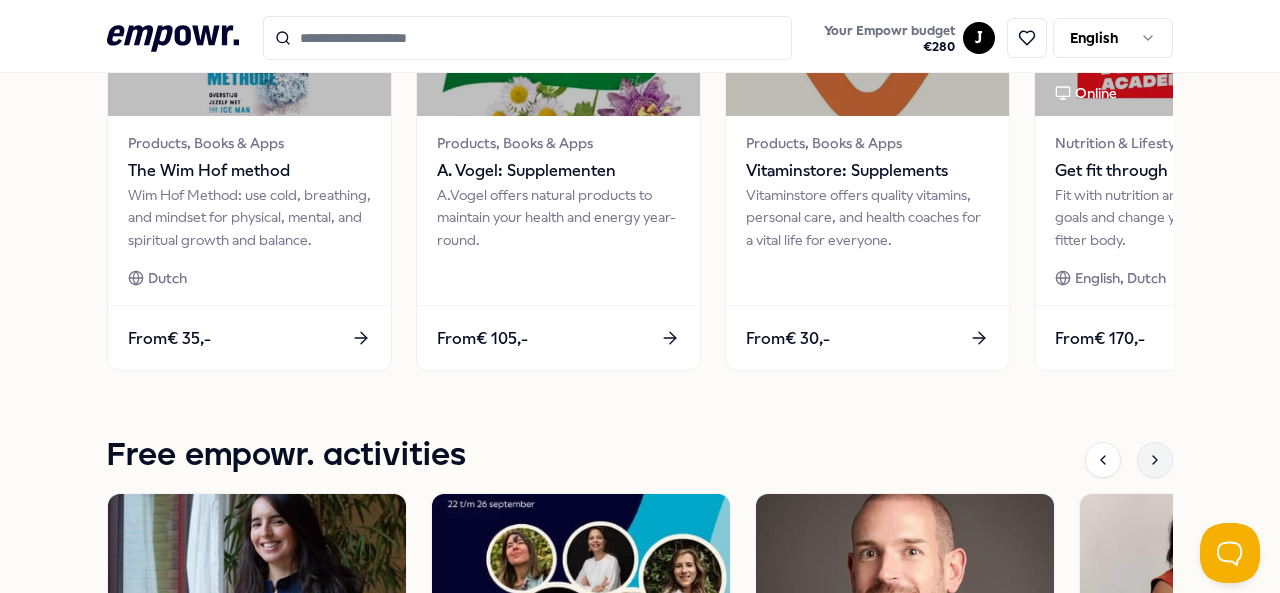 click 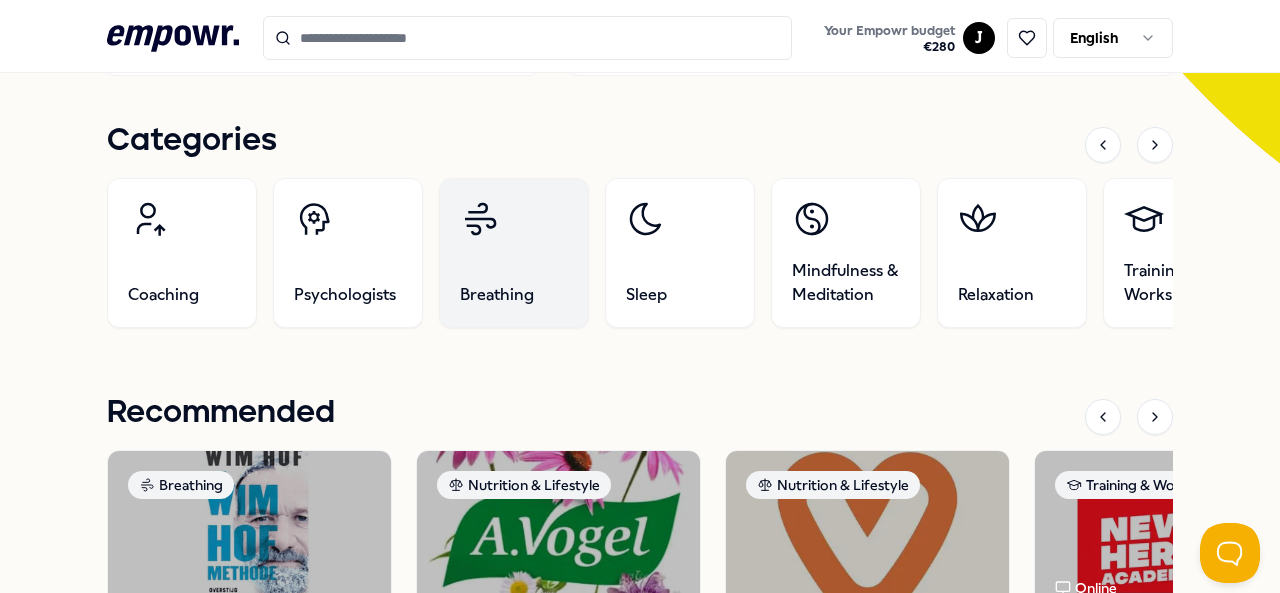 scroll, scrollTop: 592, scrollLeft: 0, axis: vertical 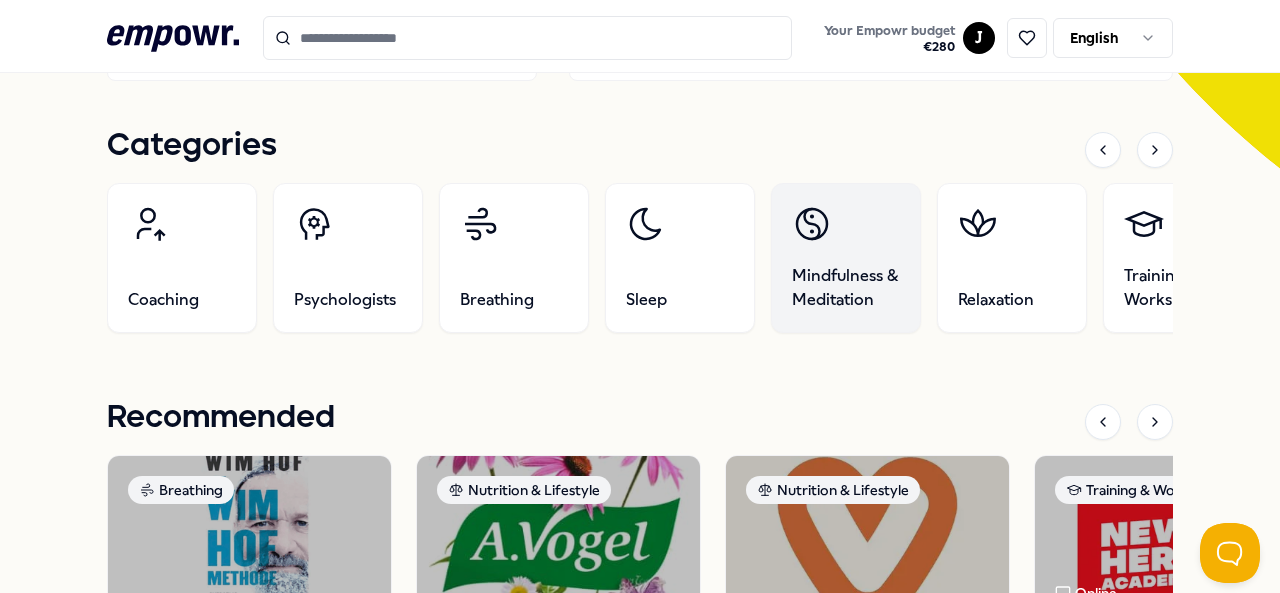 click on "Mindfulness & Meditation" at bounding box center [846, 258] 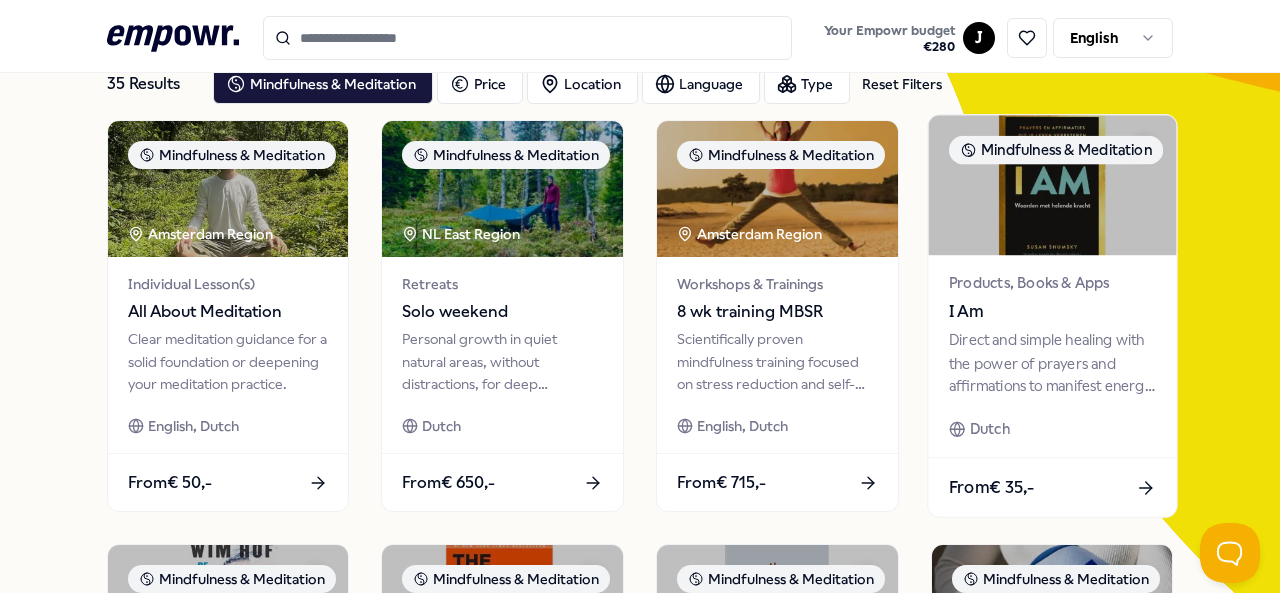 click 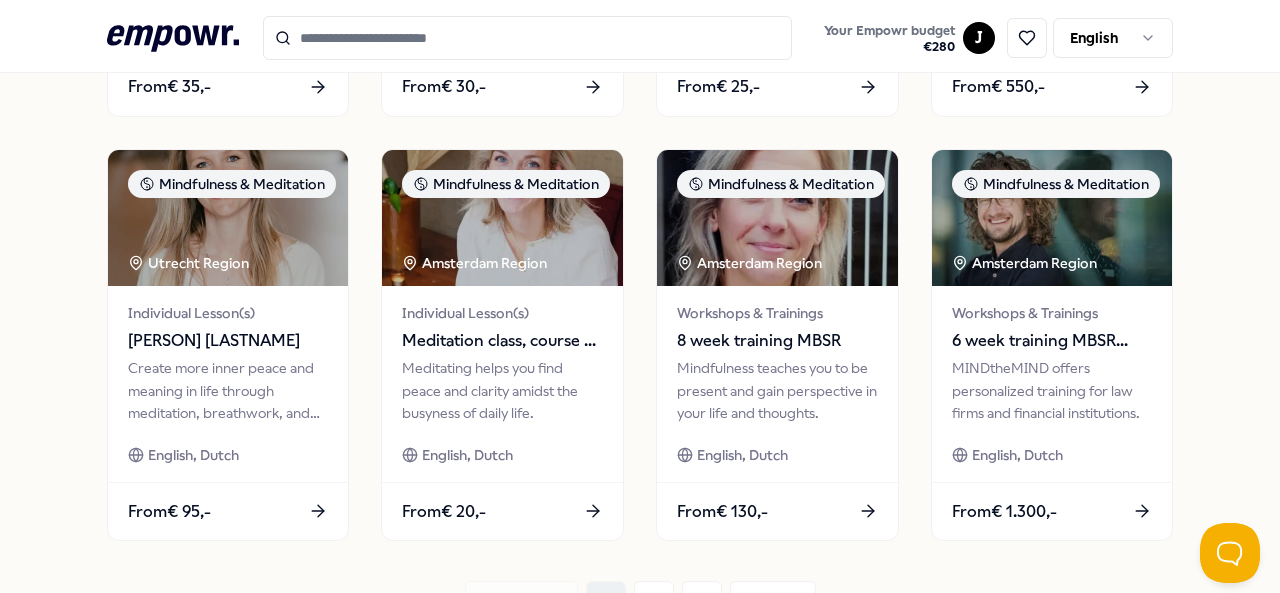 scroll, scrollTop: 950, scrollLeft: 0, axis: vertical 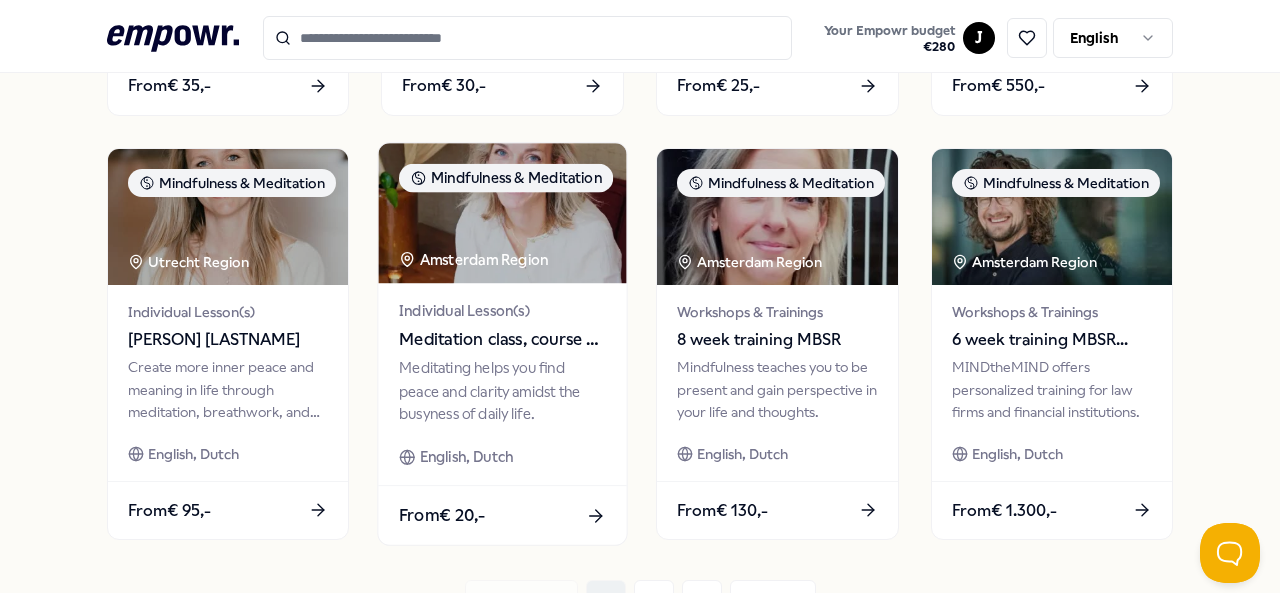 click at bounding box center (503, 213) 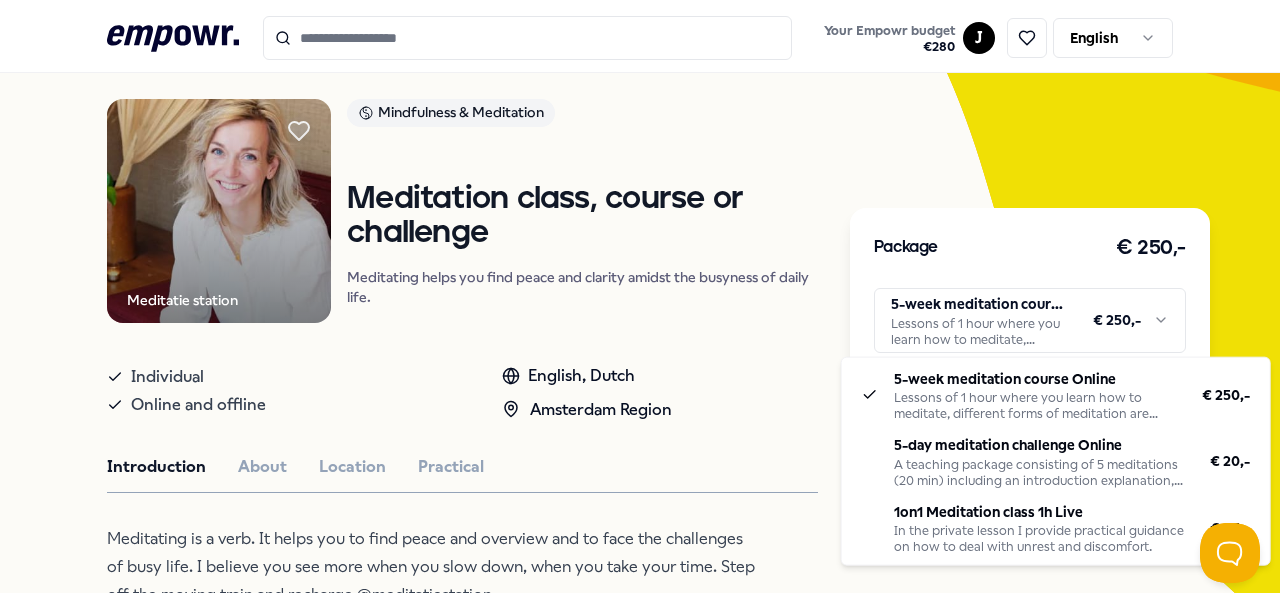 click on ".empowr-logo_svg__cls-1{fill:#03032f} Your Empowr budget € 280 J English All categories   Self-care library Back Meditatie station  Mindfulness & Meditation Meditation class, course or challenge Meditating helps you find peace and clarity amidst the busyness of daily life. Individual Online and offline English, Dutch [CITY] Region Introduction About Location Practical Meditating is a verb. It helps you to find peace and overview and to face the challenges of busy life. I believe you see more when you slow down, when you take your time. Step off the moving train and recharge @meditatiestation. Recommended Breathing Products, Books & Apps The Wim Hof method [PERSON] [LASTNAME] Method: use cold, breathing, and mindset for physical, mental, and
spiritual growth and balance. Dutch From  € 35,- Nutrition & Lifestyle Products, Books & Apps A. Vogel: Supplementen A.Vogel offers natural products to maintain your health and energy year-round. From  € 105,- Nutrition & Lifestyle Products, Books & Apps From  € 30,-" at bounding box center [640, 296] 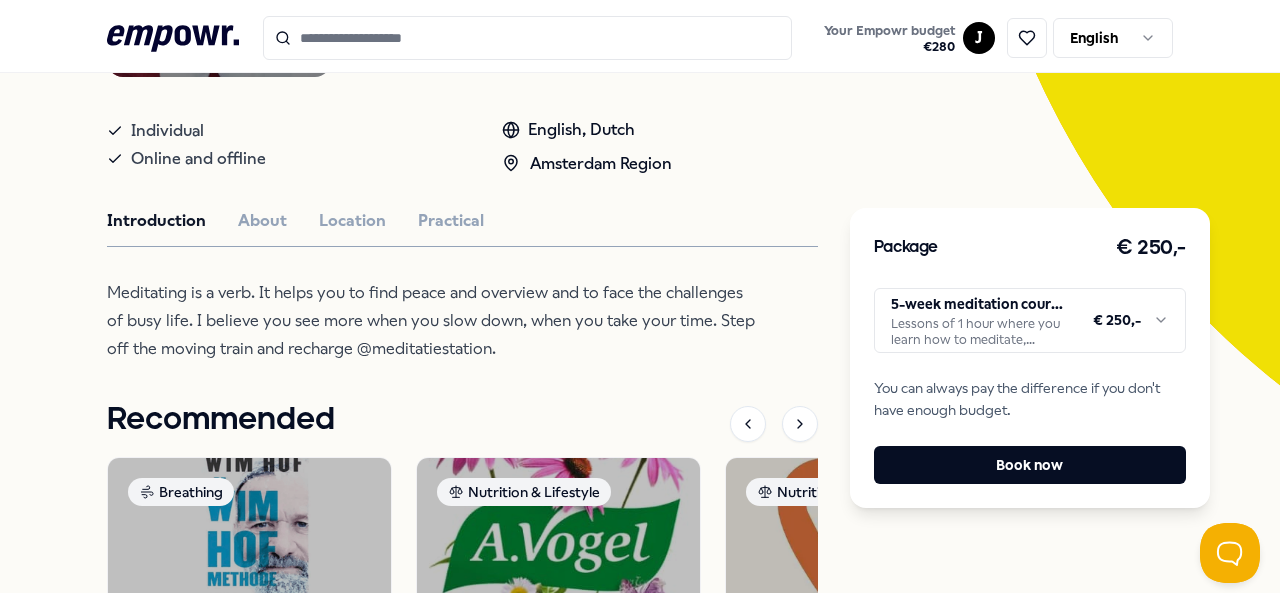 scroll, scrollTop: 325, scrollLeft: 0, axis: vertical 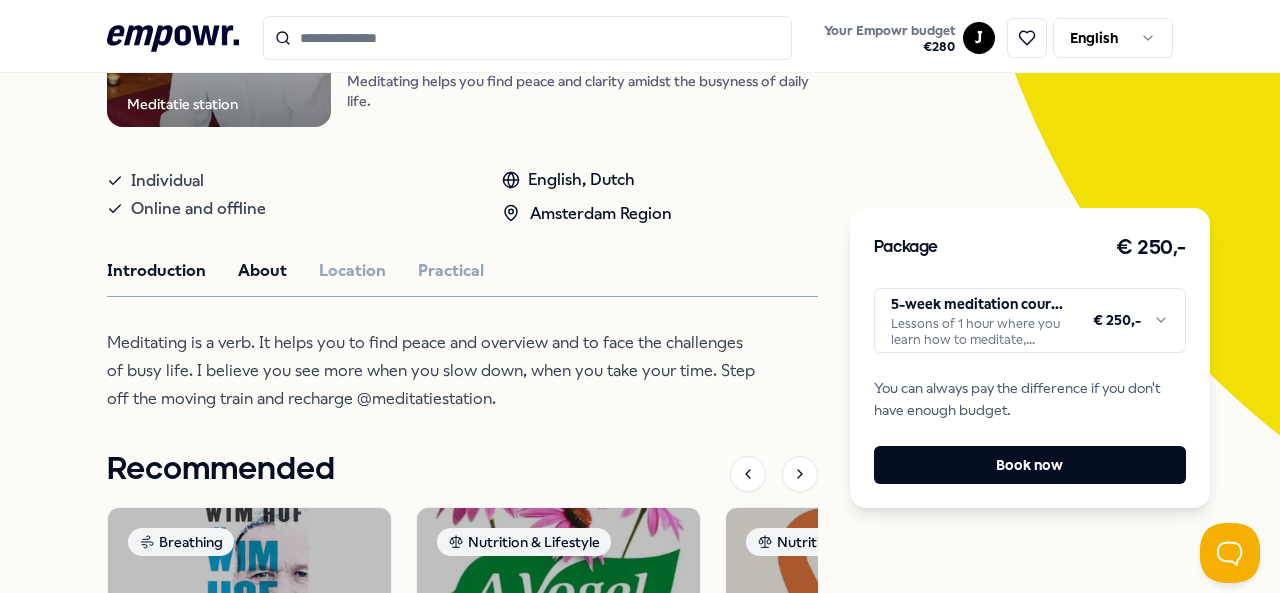click on "About" at bounding box center (262, 271) 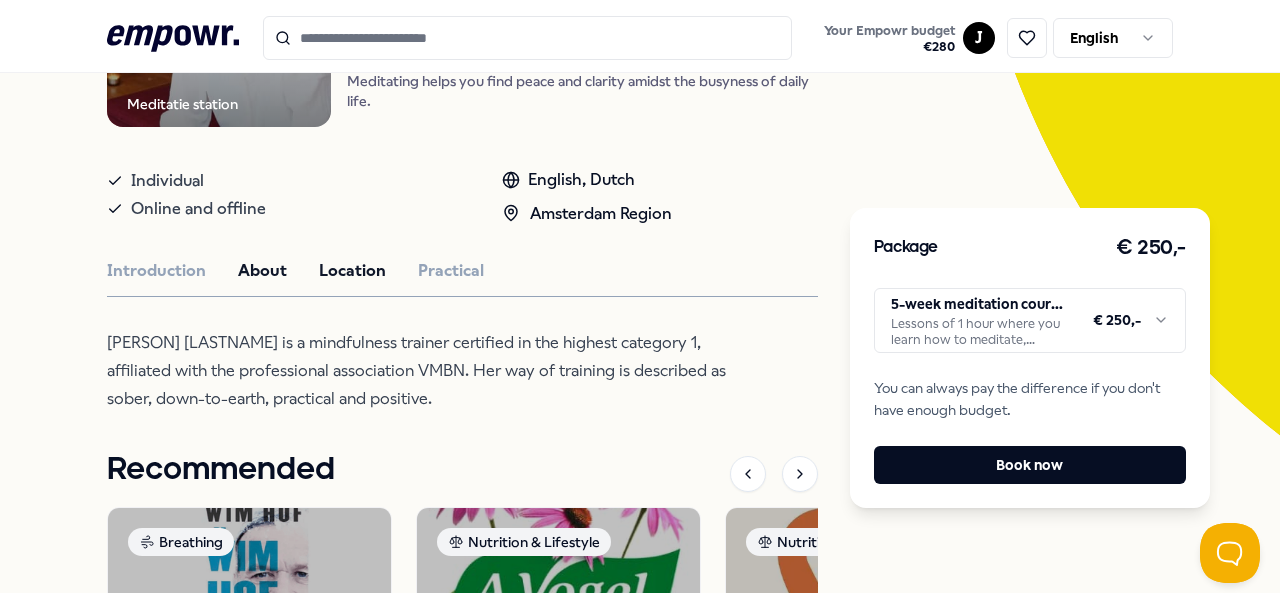 click on "Location" at bounding box center [352, 271] 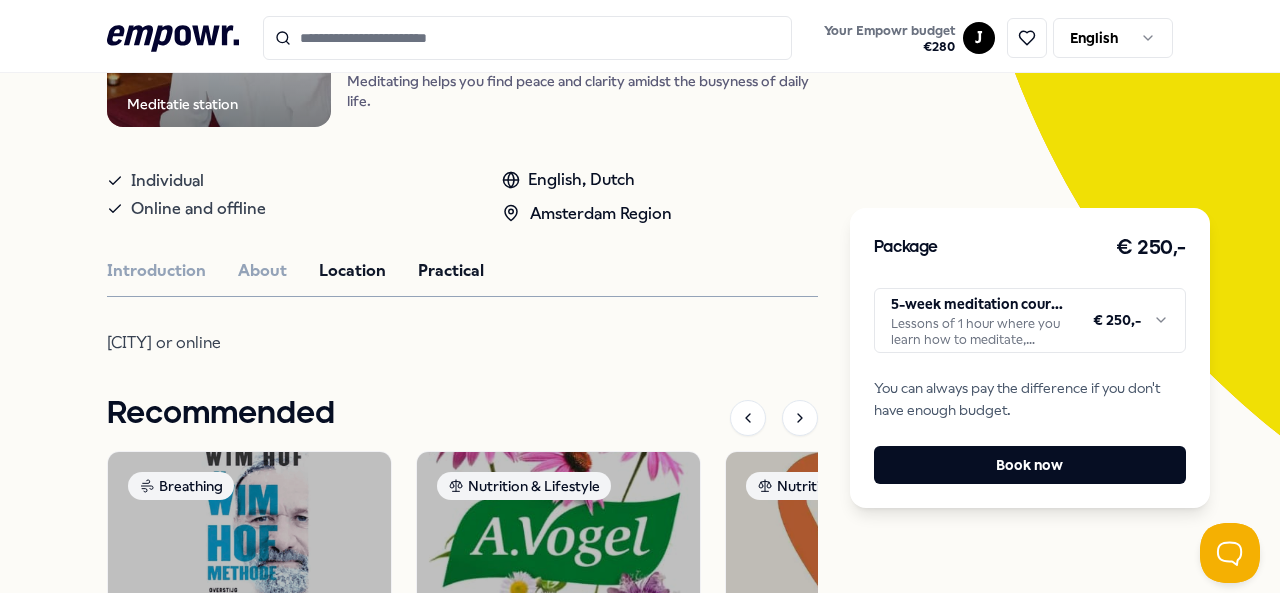 click on "Practical" at bounding box center (451, 271) 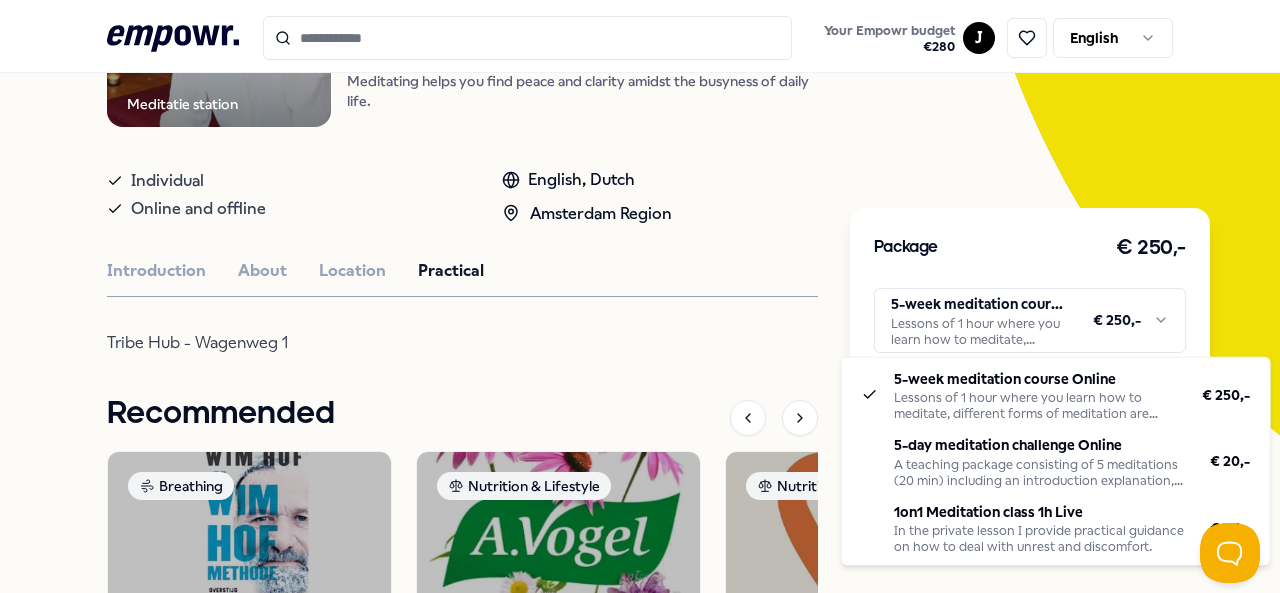 click on "Your Empowr budget € 280 J English All categories   Self-care library Back Meditatie station  Mindfulness & Meditation Meditation class, course or challenge Meditating helps you find peace and clarity amidst the busyness of daily life. Individual Online and offline English, Dutch [CITY] Region Introduction About Location Practical Tribe Hub - Wagenweg 1 Recommended Breathing Products, Books & Apps The Wim Hof method Wim Hof Method: use cold, breathing, and mindset for physical, mental,
spiritual growth and balance. Dutch From  € 35,- Nutrition & Lifestyle Products, Books & Apps A. Vogel: Supplementen A.Vogel offers natural products to maintain your health and energy year-round. From  € 105,- Nutrition & Lifestyle Products, Books & Apps Vitaminstore: Supplements Vitaminstore offers quality vitamins, personal care, and health coaches for a
vital life for everyone. From  € 30,- Training & Workshops Online Nutrition & Lifestyle English, Dutch From  Books" at bounding box center [640, 296] 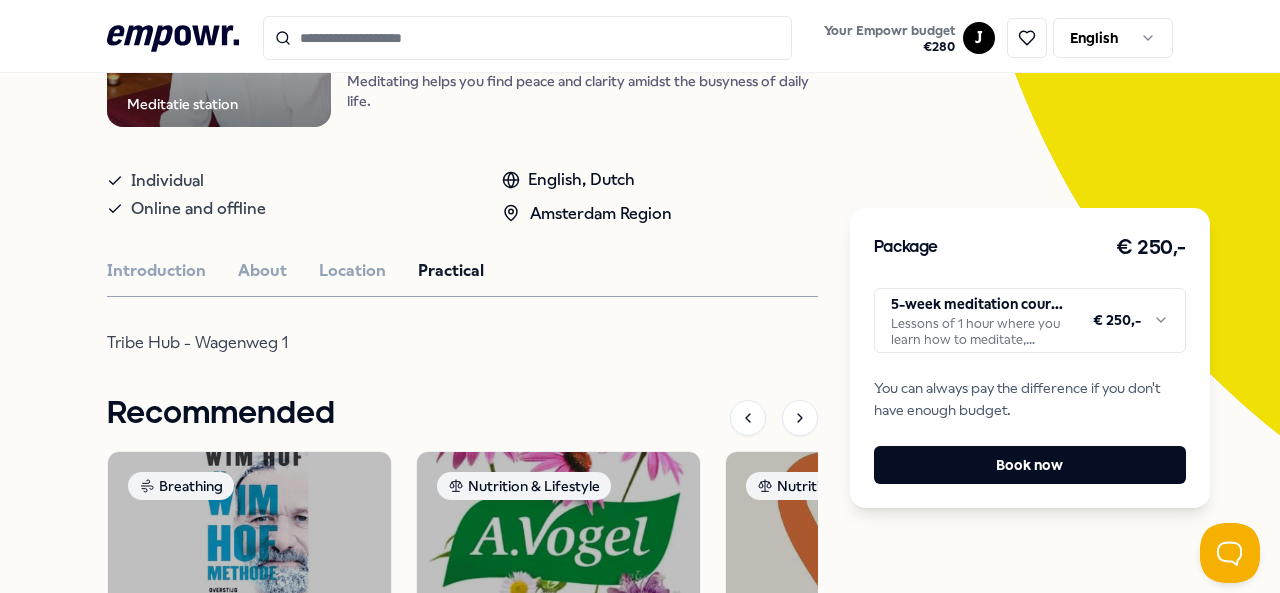 click on "Your Empowr budget € 280 J English All categories   Self-care library Back Meditatie station  Mindfulness & Meditation Meditation class, course or challenge Meditating helps you find peace and clarity amidst the busyness of daily life. Individual Online and offline English, Dutch [CITY] Region Introduction About Location Practical Tribe Hub - Wagenweg 1 Recommended Breathing Products, Books & Apps The Wim Hof method Wim Hof Method: use cold, breathing, and mindset for physical, mental,
spiritual growth and balance. Dutch From  € 35,- Nutrition & Lifestyle Products, Books & Apps A. Vogel: Supplementen A.Vogel offers natural products to maintain your health and energy year-round. From  € 105,- Nutrition & Lifestyle Products, Books & Apps Vitaminstore: Supplements Vitaminstore offers quality vitamins, personal care, and health coaches for a
vital life for everyone. From  € 30,- Training & Workshops Online Nutrition & Lifestyle English, Dutch From  Books" at bounding box center [640, 296] 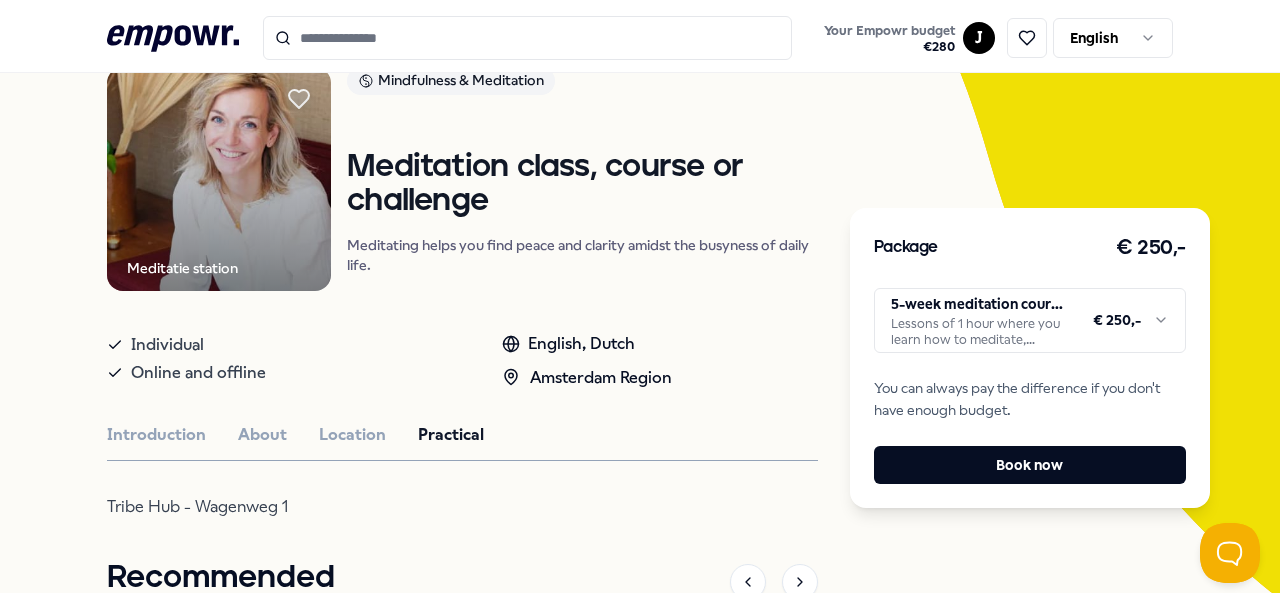 scroll, scrollTop: 0, scrollLeft: 0, axis: both 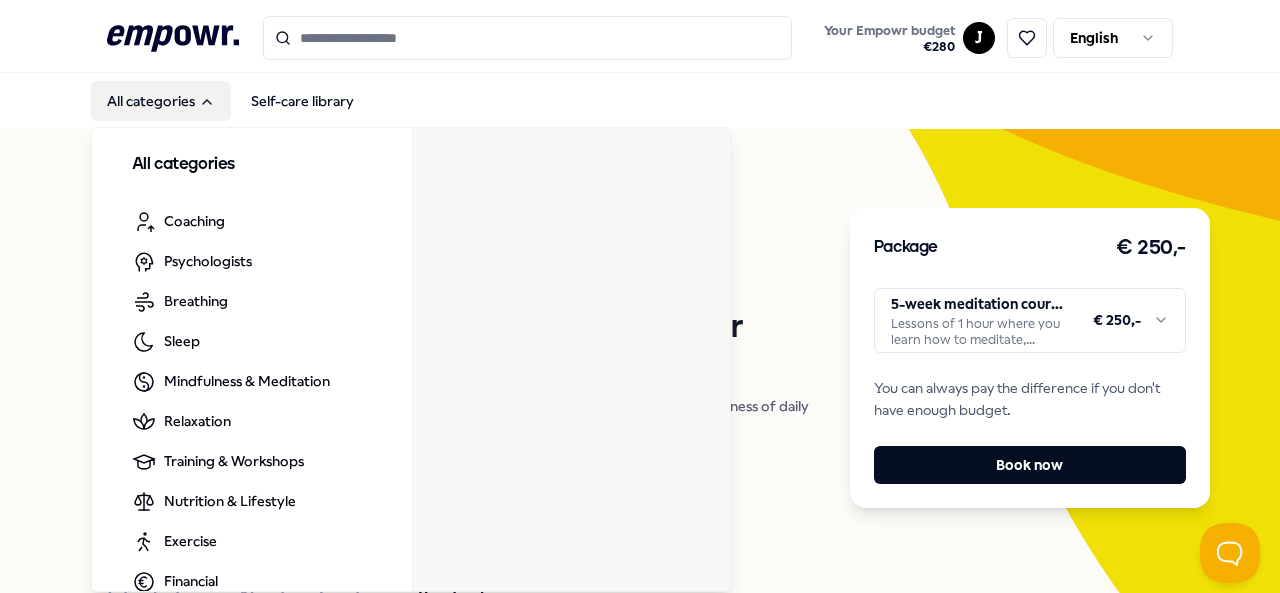 click on "All categories" at bounding box center [161, 101] 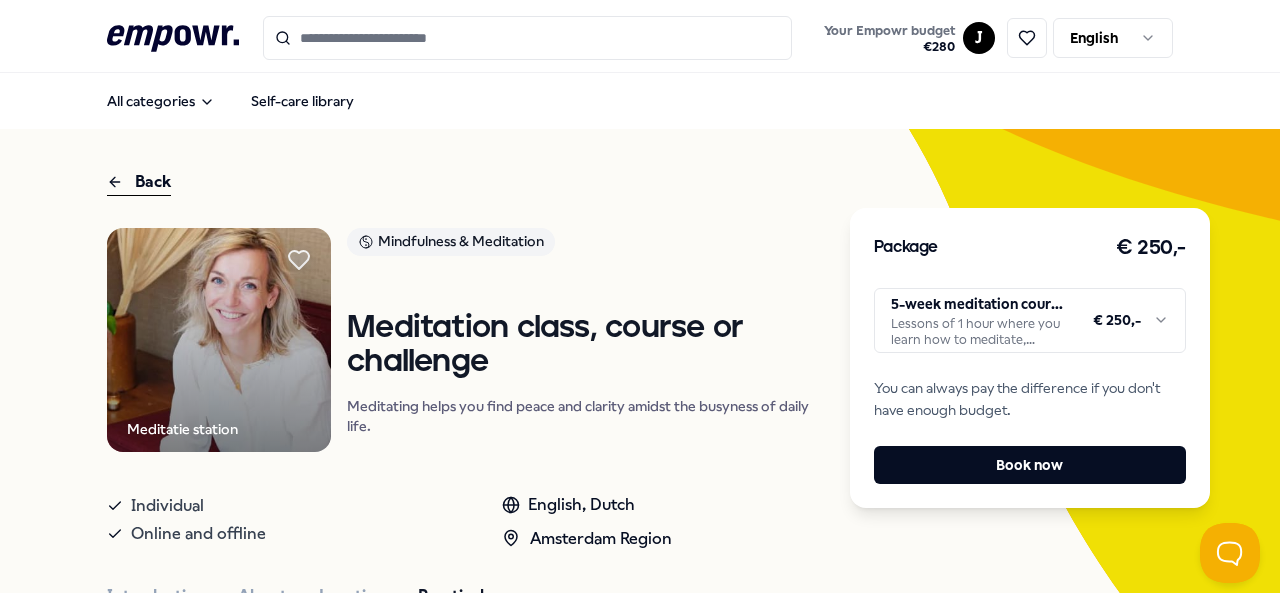click on "Back Meditatie station  Mindfulness & Meditation Meditation class, course or challenge Meditating helps you find peace and clarity amidst the busyness of daily life. Individual Online and offline English, Dutch [CITY] Region Introduction About Location Practical Tribe Hub - Wagenweg 1 Recommended Breathing Products, Books & Apps The Wim Hof method [PERSON] [LASTNAME] Method: use cold, breathing, and mindset for physical, mental, and
spiritual growth and balance. Dutch From  € 35,- Nutrition & Lifestyle Products, Books & Apps A. Vogel: Supplementen A.Vogel offers natural products to maintain your health and energy year-round. From  € 105,- Nutrition & Lifestyle Products, Books & Apps Vitaminstore: Supplements Vitaminstore offers quality vitamins, personal care, and health coaches for a
vital life for everyone. From  € 30,- Training & Workshops Online Nutrition & Lifestyle Get fit through nutrition and exercising Fit with nutrition and exercise: set goals and change your lifestyle for a
fitter body. From  Books" at bounding box center (640, 690) 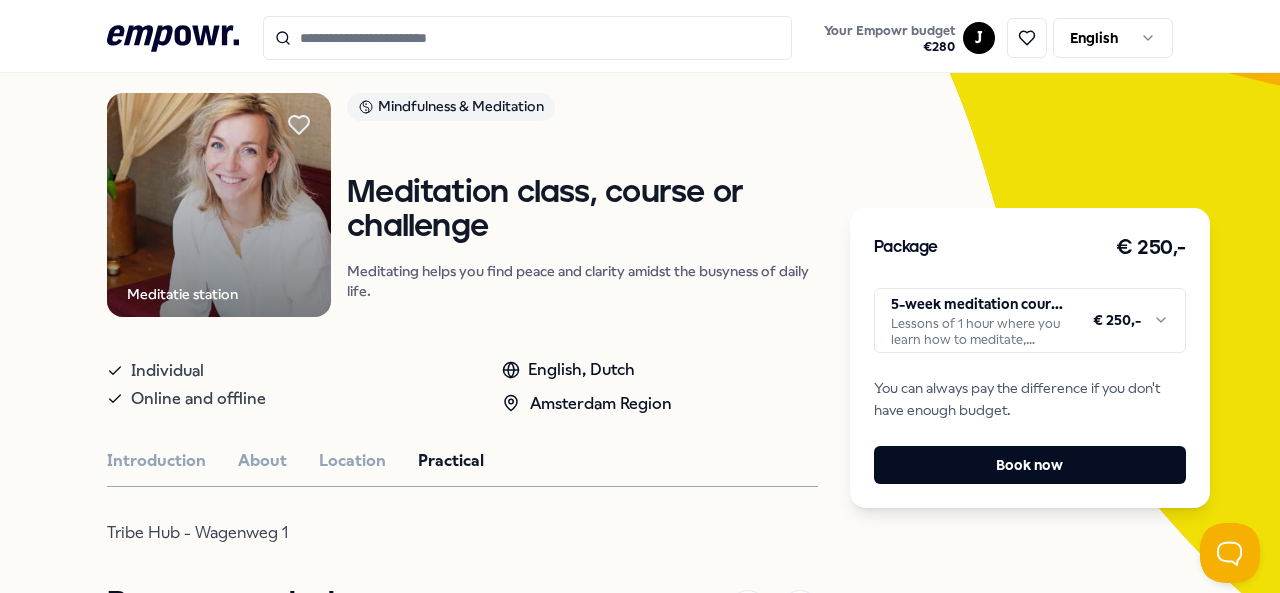 scroll, scrollTop: 0, scrollLeft: 0, axis: both 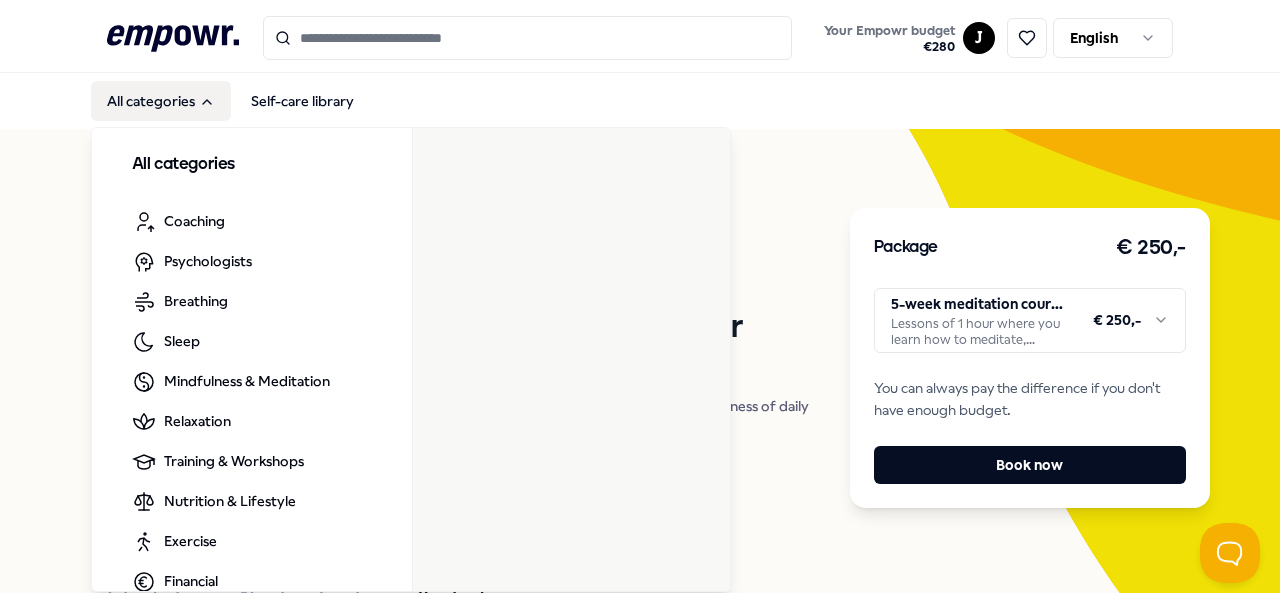 click on "All categories" at bounding box center (252, 165) 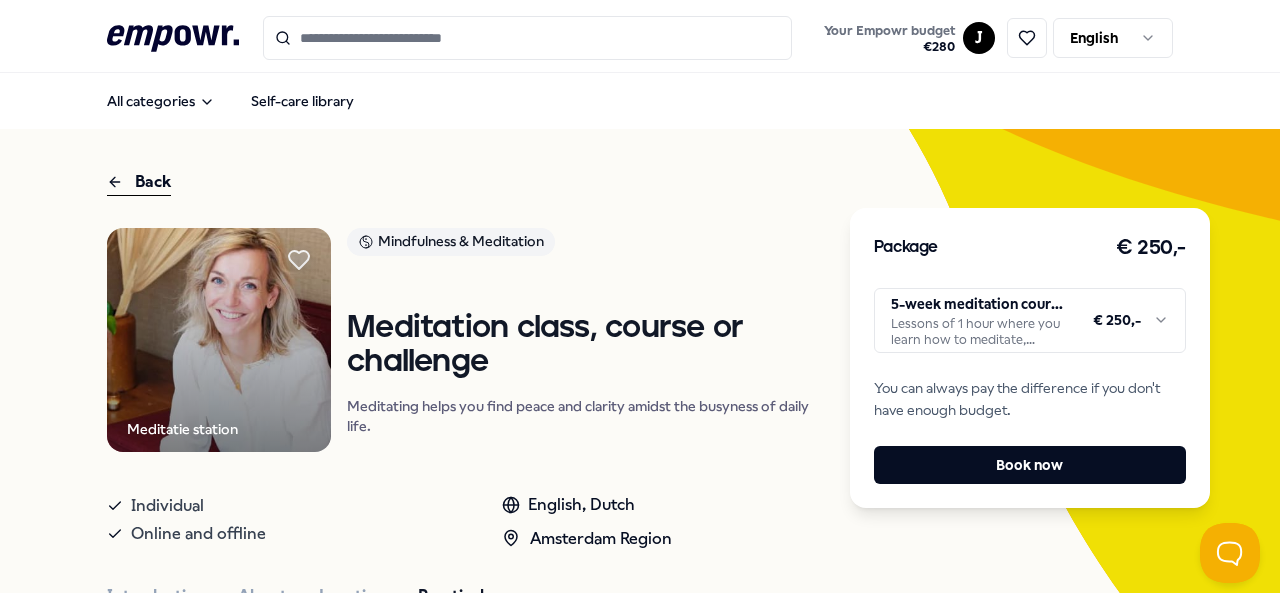 click on "Back Meditatie station  Mindfulness & Meditation Meditation class, course or challenge Meditating helps you find peace and clarity amidst the busyness of daily life. Individual Online and offline English, Dutch [CITY] Region Introduction About Location Practical Tribe Hub - Wagenweg 1 Recommended Breathing Products, Books & Apps The Wim Hof method [PERSON] [LASTNAME] Method: use cold, breathing, and mindset for physical, mental, and
spiritual growth and balance. Dutch From  € 35,- Nutrition & Lifestyle Products, Books & Apps A. Vogel: Supplementen A.Vogel offers natural products to maintain your health and energy year-round. From  € 105,- Nutrition & Lifestyle Products, Books & Apps Vitaminstore: Supplements Vitaminstore offers quality vitamins, personal care, and health coaches for a
vital life for everyone. From  € 30,- Training & Workshops Online Nutrition & Lifestyle Get fit through nutrition and exercising Fit with nutrition and exercise: set goals and change your lifestyle for a
fitter body. From  Books" at bounding box center (640, 690) 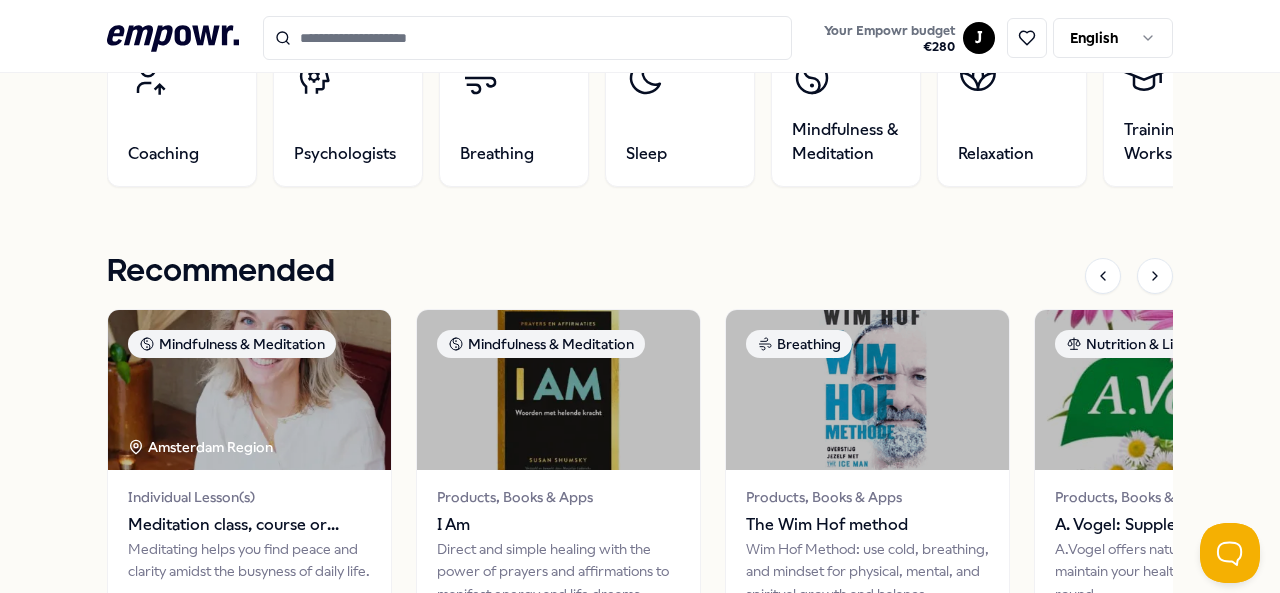 scroll, scrollTop: 492, scrollLeft: 0, axis: vertical 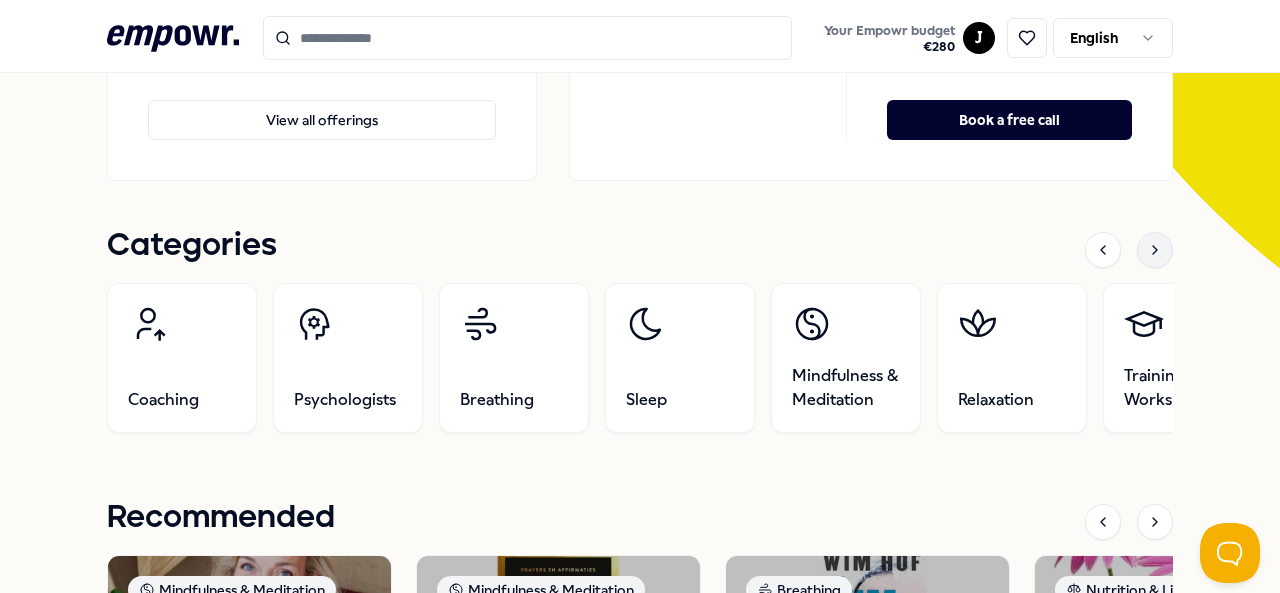 click 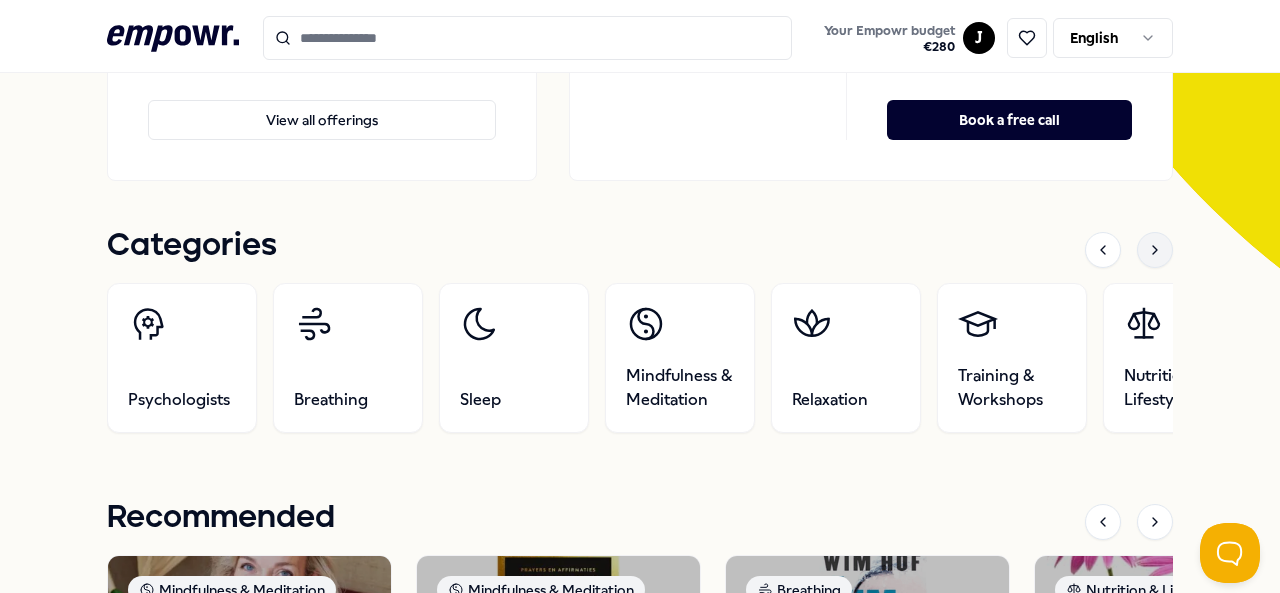 click 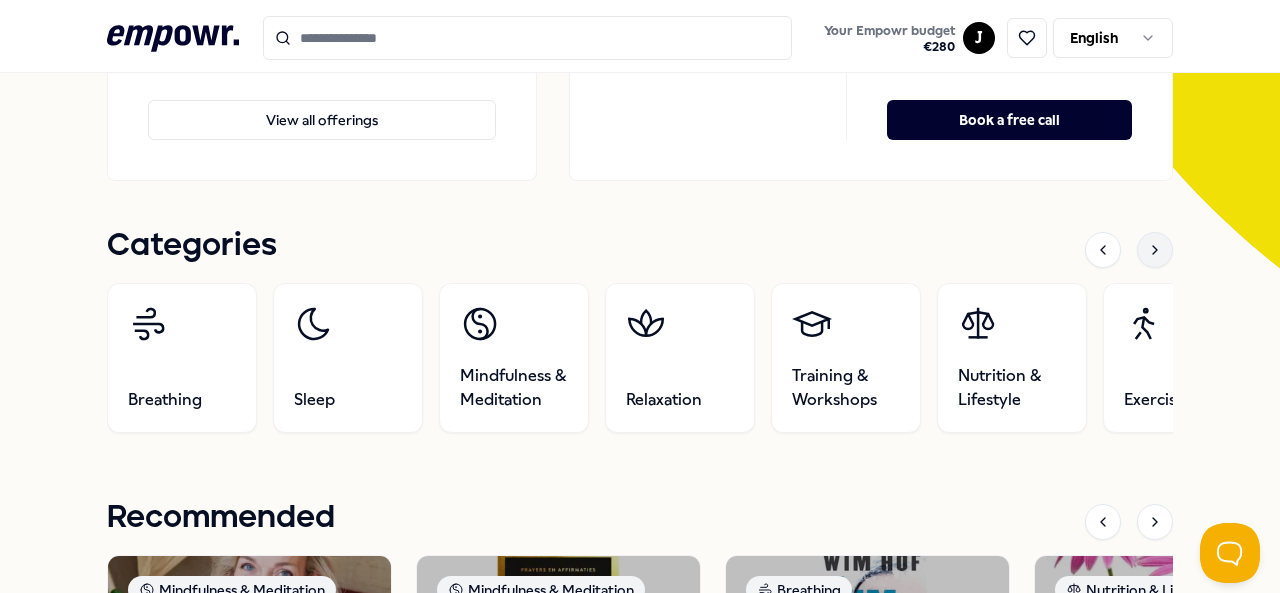 click 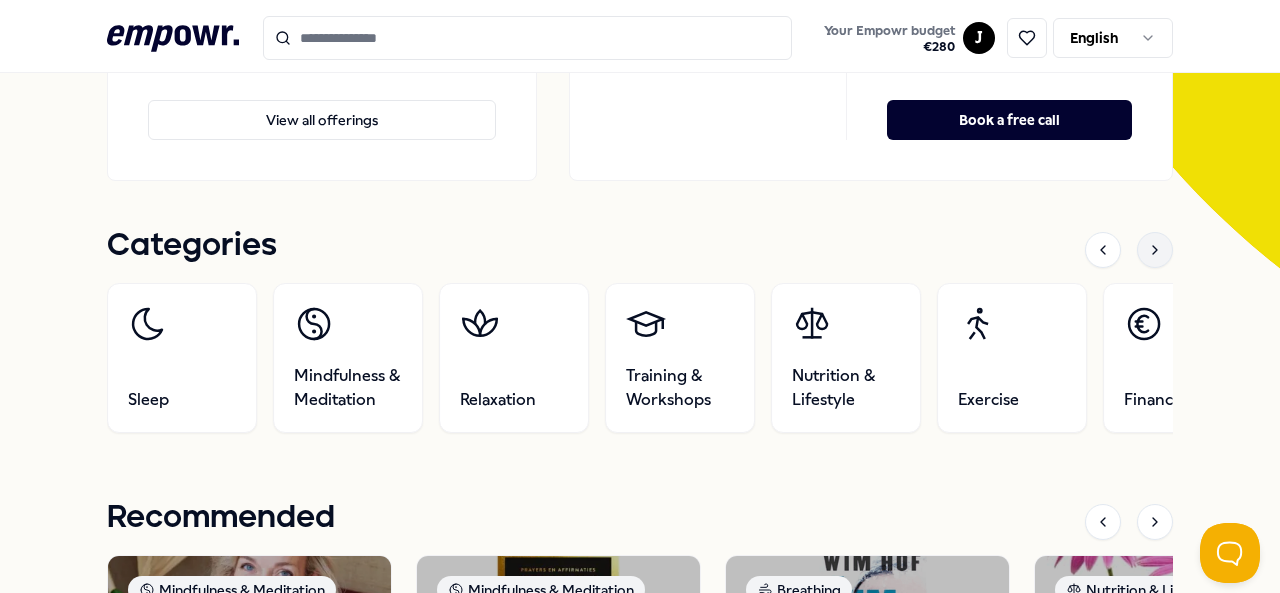 click 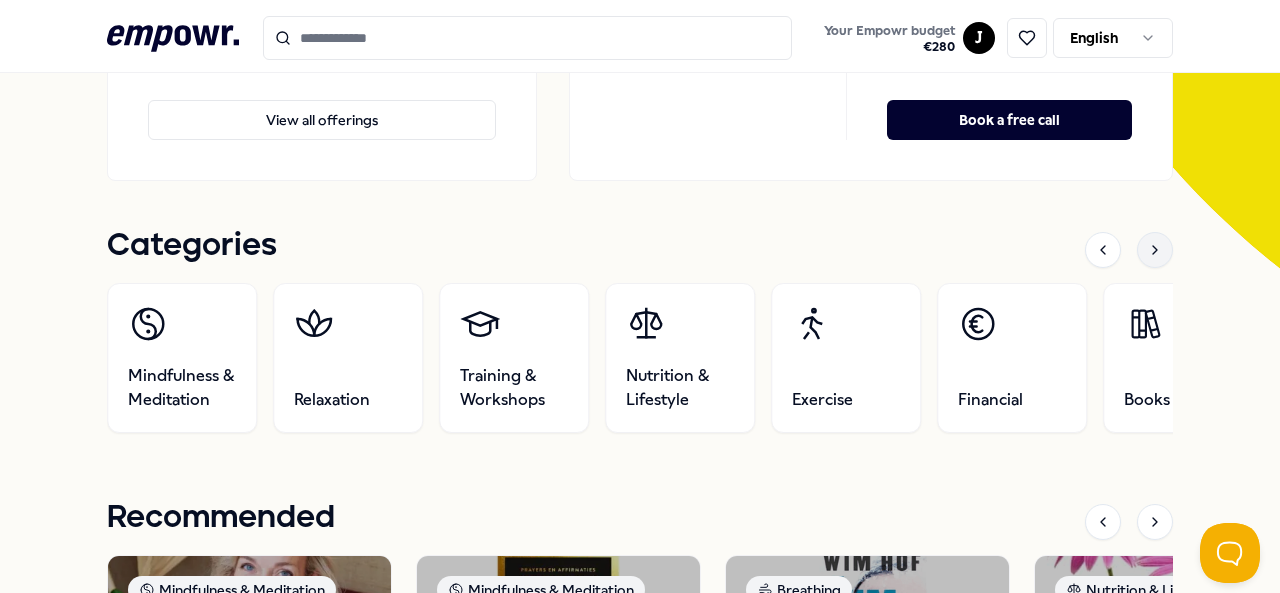 click 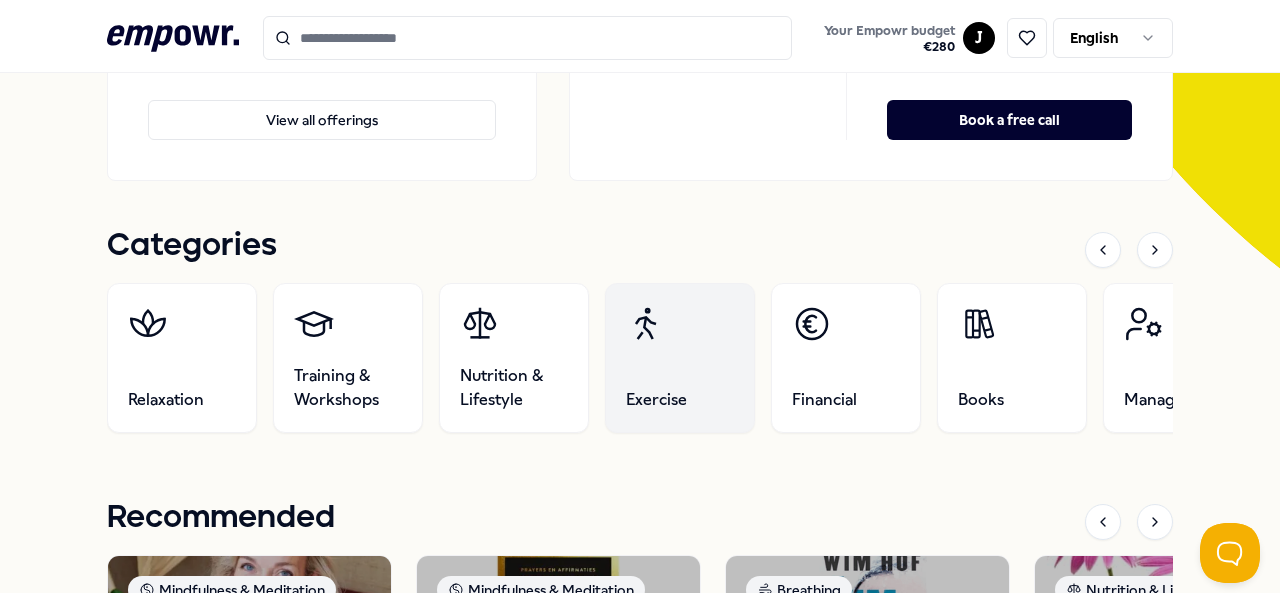 click on "Exercise" at bounding box center (680, 358) 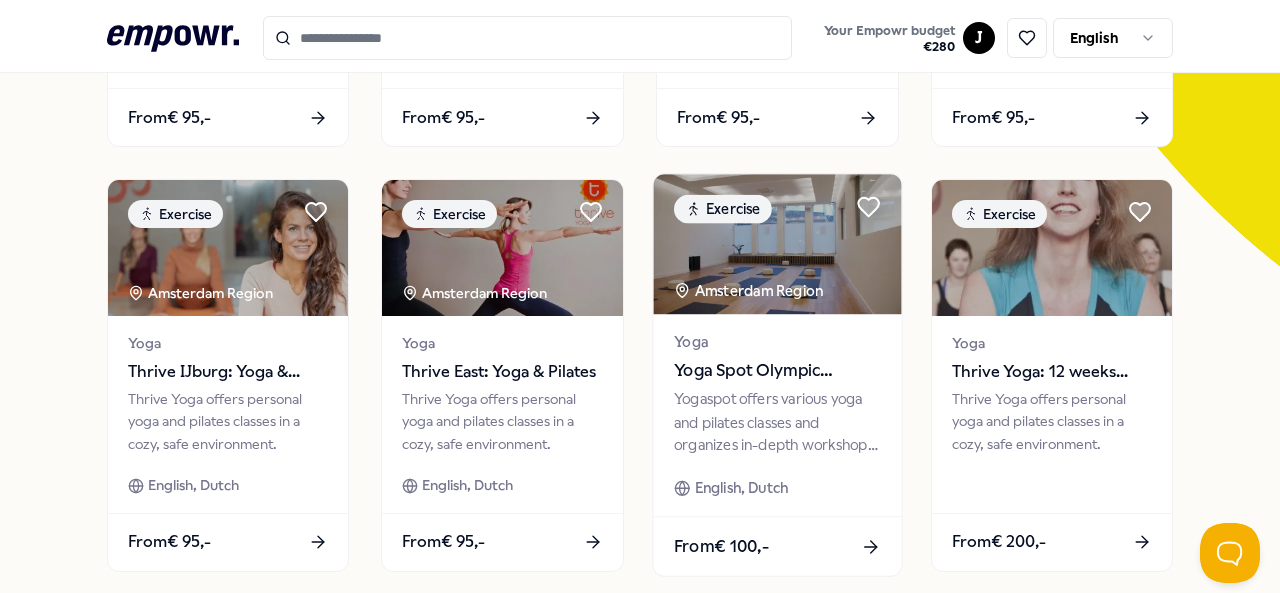 scroll, scrollTop: 493, scrollLeft: 0, axis: vertical 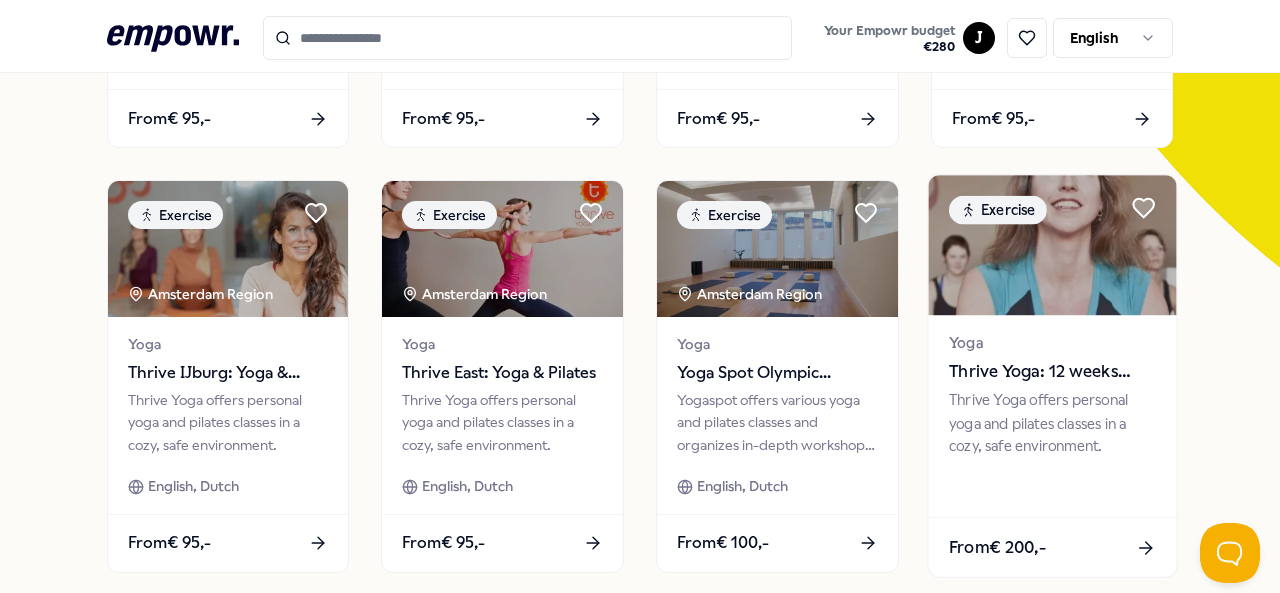 click at bounding box center (1052, 246) 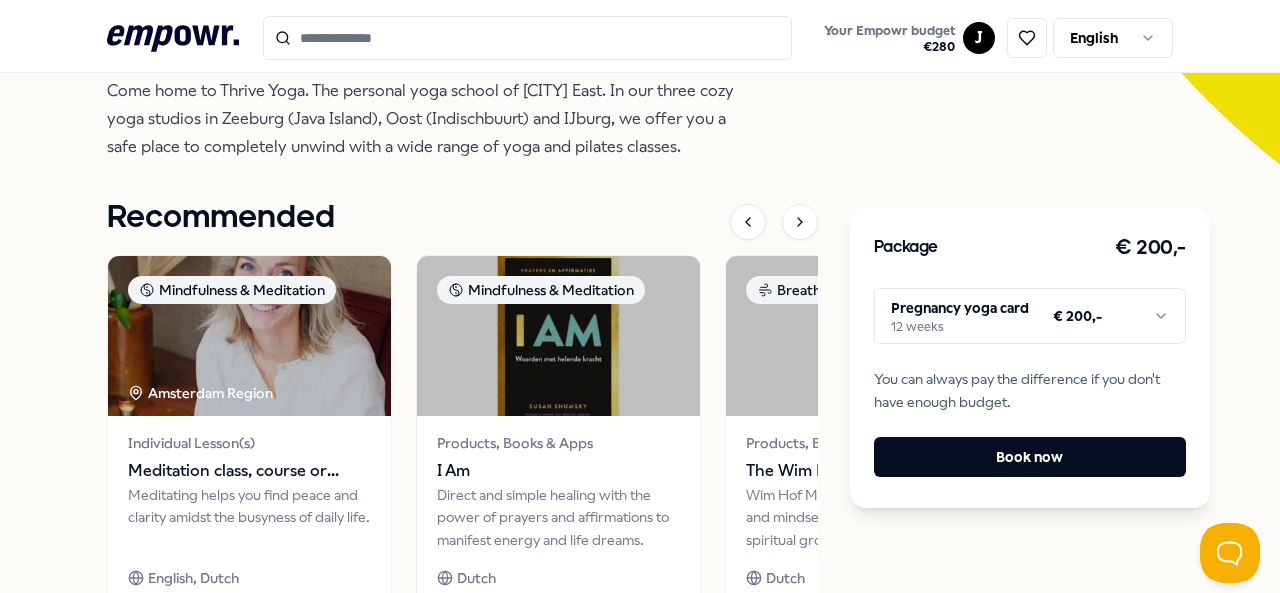 scroll, scrollTop: 541, scrollLeft: 0, axis: vertical 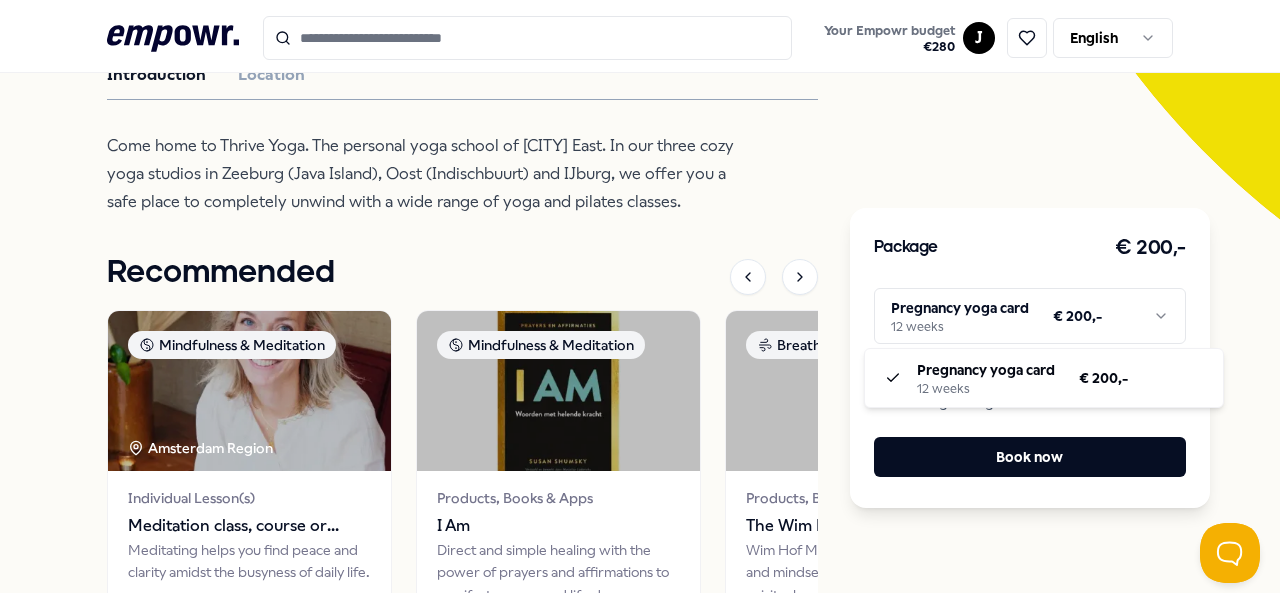 click on ".empowr-logo_svg__cls-1{fill:#03032f} Your Empowr budget € 280 J English All categories   Self-care library Back Thrive Yoga Exercise Thrive Yoga: 12 weeks pregnancy yoga Thrive Yoga offers personal yoga and pilates classes in a cozy, safe environment. Pregnancy yoga Offline Groupsession Introduction Location Come home to Thrive Yoga. The personal yoga school of [CITY] East. In our three cozy yoga studios in Zeeburg (Java Island), Oost (Indischbuurt) and IJburg, we offer you a safe place to completely unwind with a wide range of yoga and pilates classes. Recommended Mindfulness & Meditation [CITY] Region   Individual Lesson(s) Meditation class, course or challenge Meditating helps you find peace and clarity amidst the busyness of daily life. English, Dutch From  € 20,- Mindfulness & Meditation Products, Books & Apps I Am Direct and simple healing with the power of prayers and affirmations to manifest
energy and life dreams. Dutch From  € 35,- Breathing Products, Books & Apps The Wim Hof method" at bounding box center (640, 296) 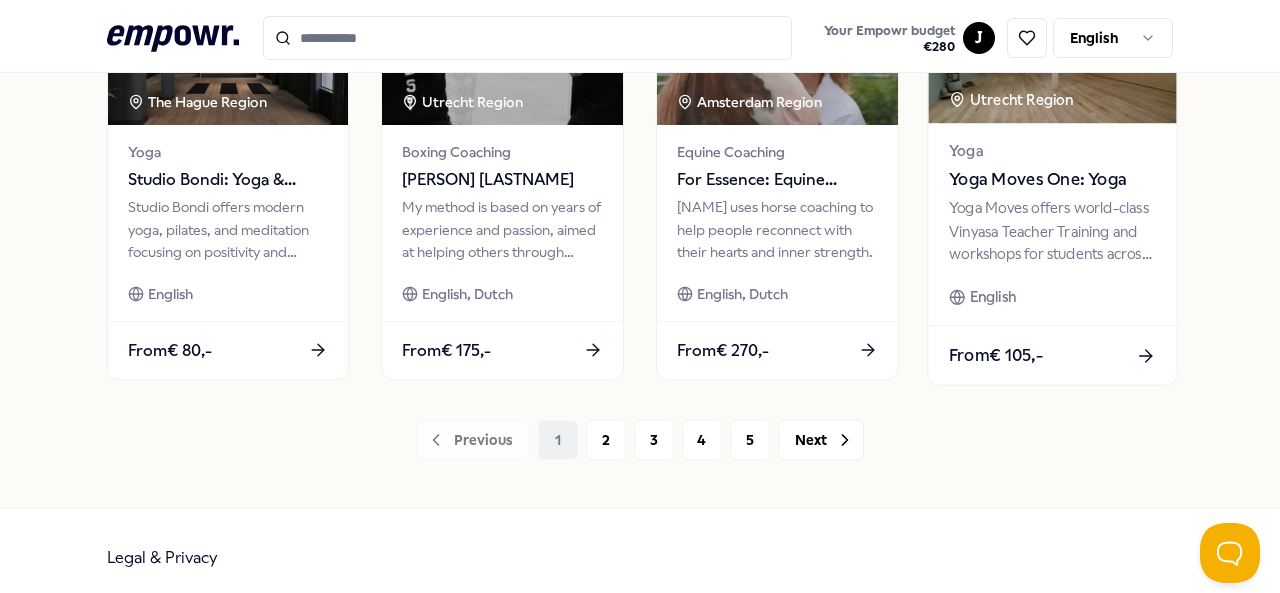 scroll, scrollTop: 1118, scrollLeft: 0, axis: vertical 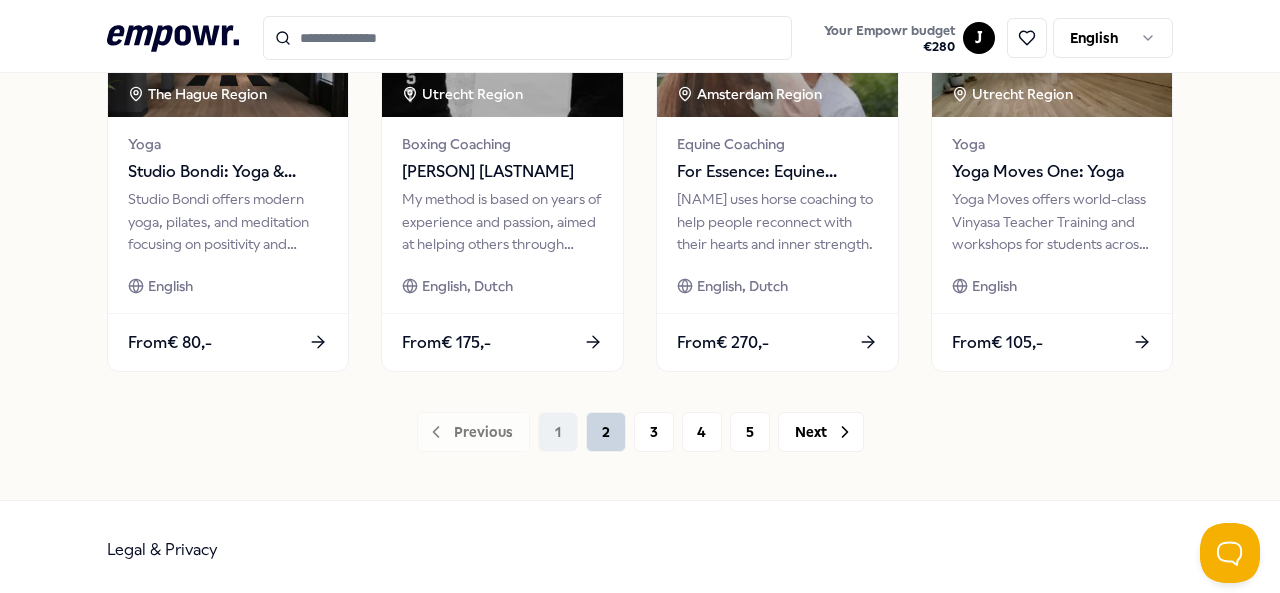 click on "2" at bounding box center [606, 432] 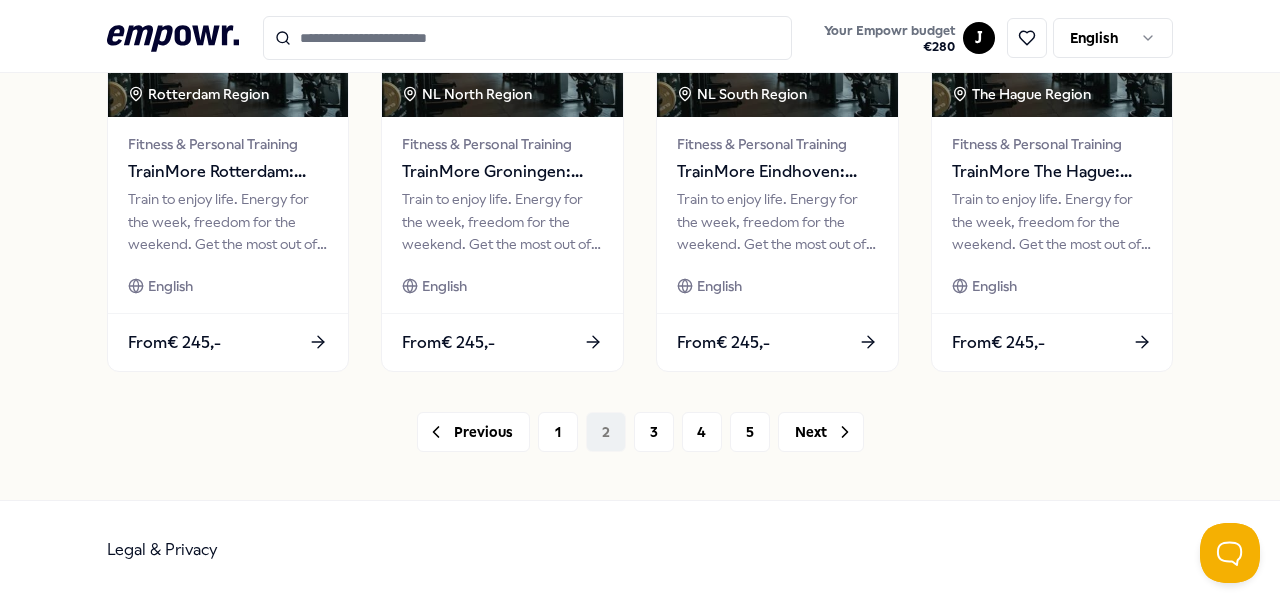 click on "Previous 1 2 3 4 5 Next" at bounding box center (640, 432) 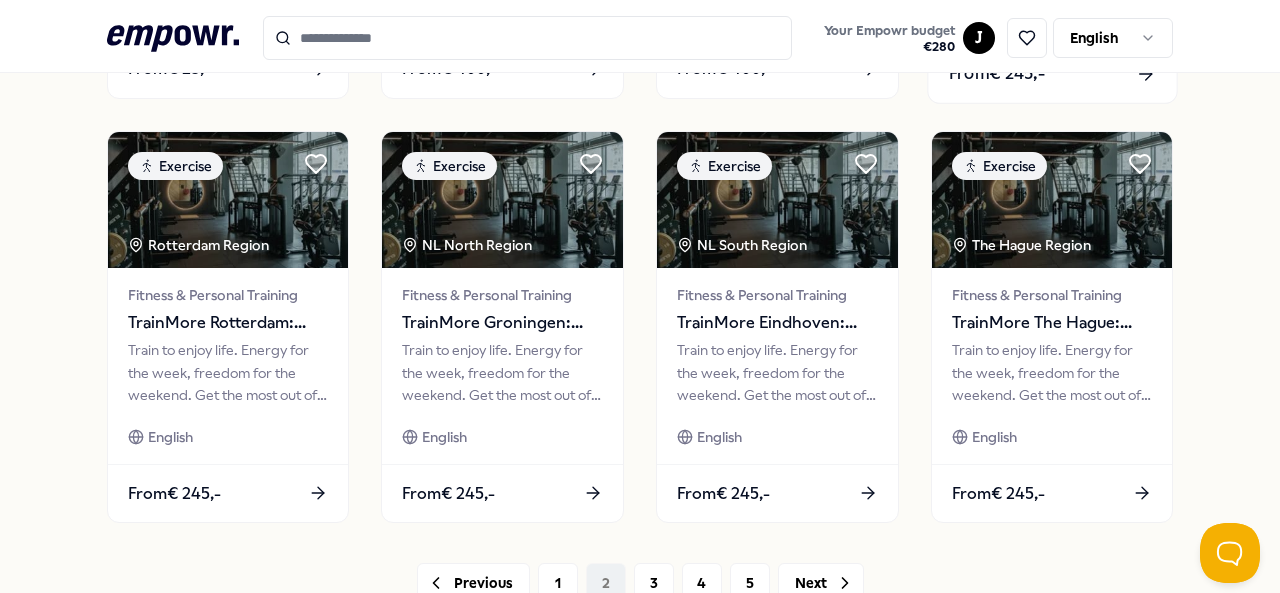 scroll, scrollTop: 1118, scrollLeft: 0, axis: vertical 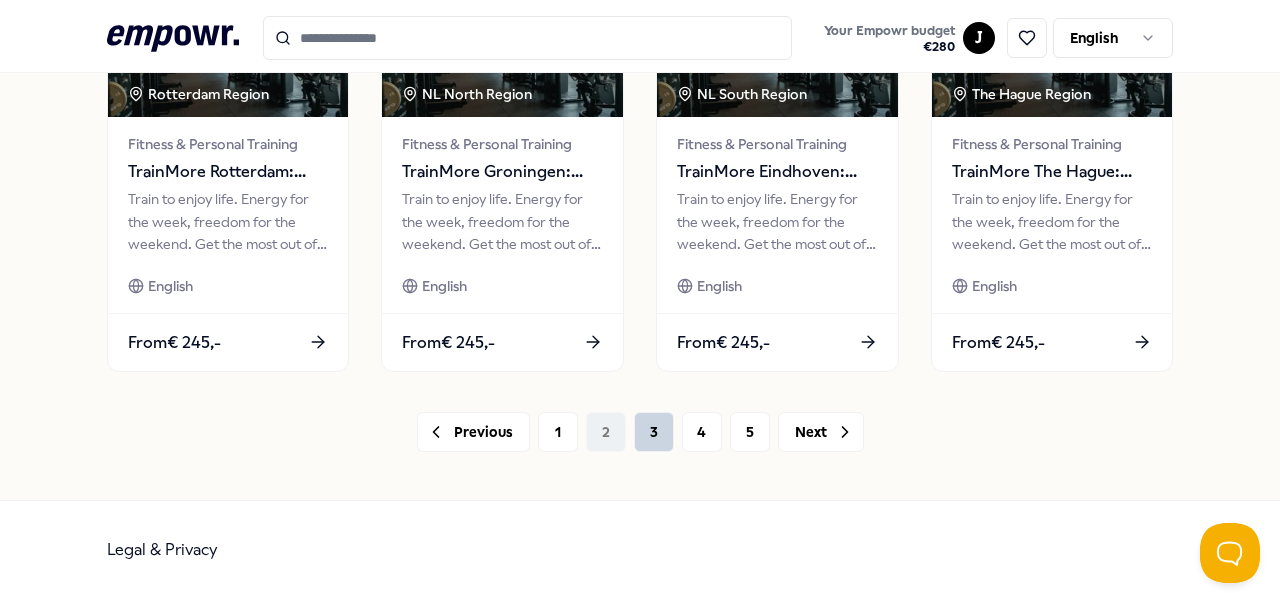 click on "3" at bounding box center [654, 432] 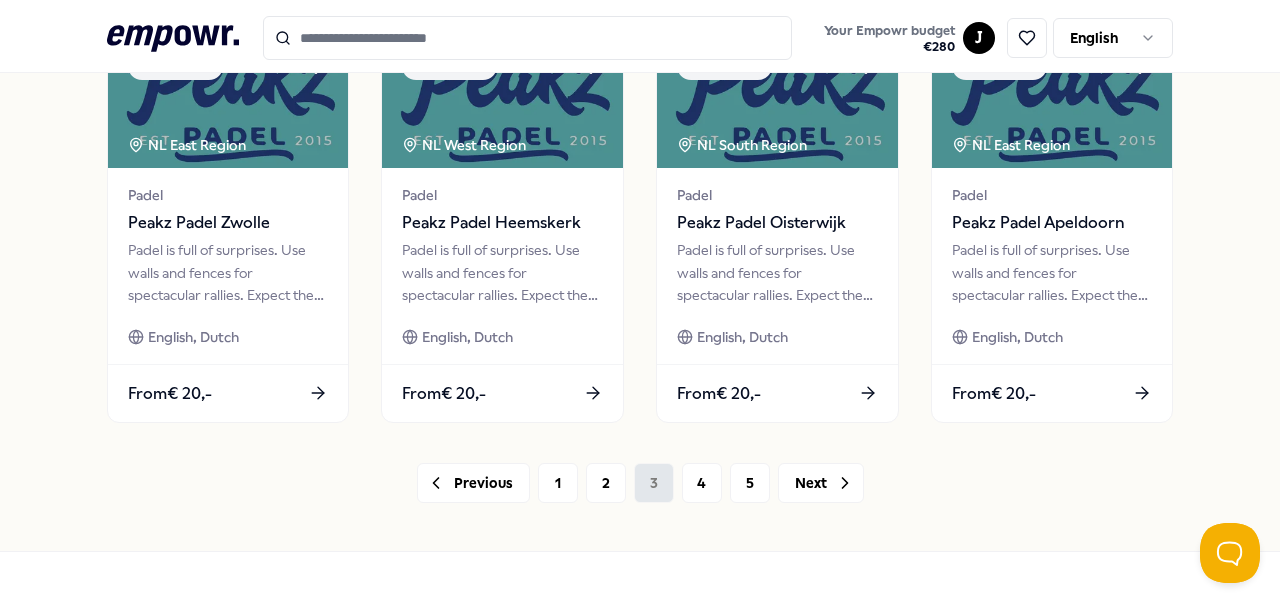 scroll, scrollTop: 1068, scrollLeft: 0, axis: vertical 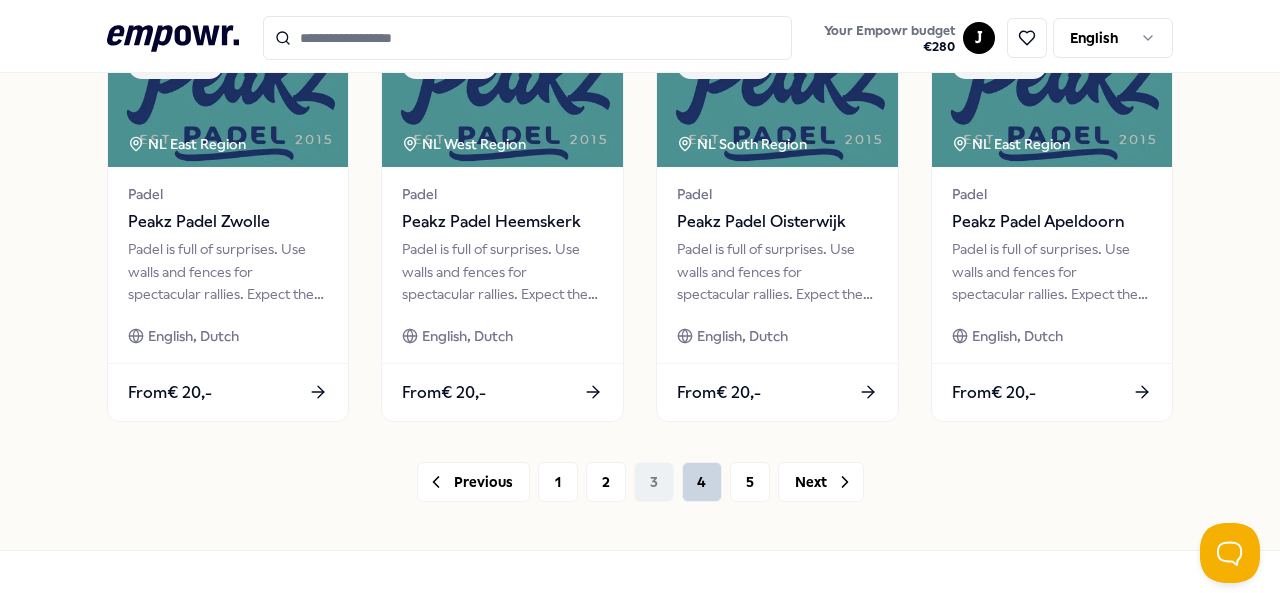 click on "4" at bounding box center [702, 482] 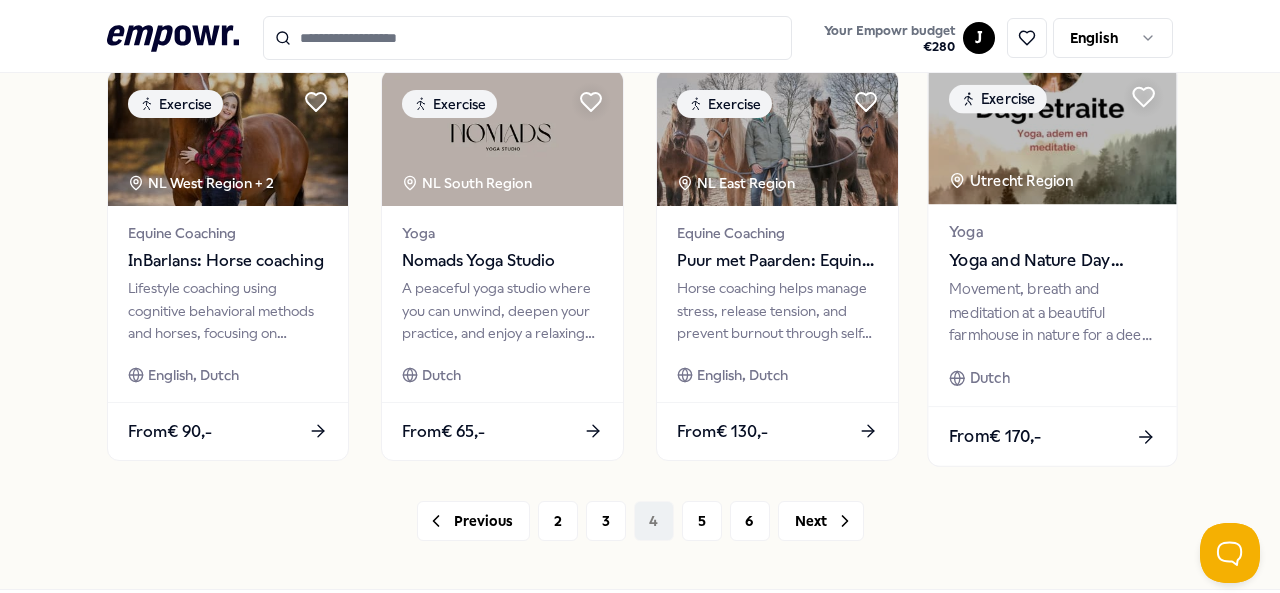 scroll, scrollTop: 1028, scrollLeft: 0, axis: vertical 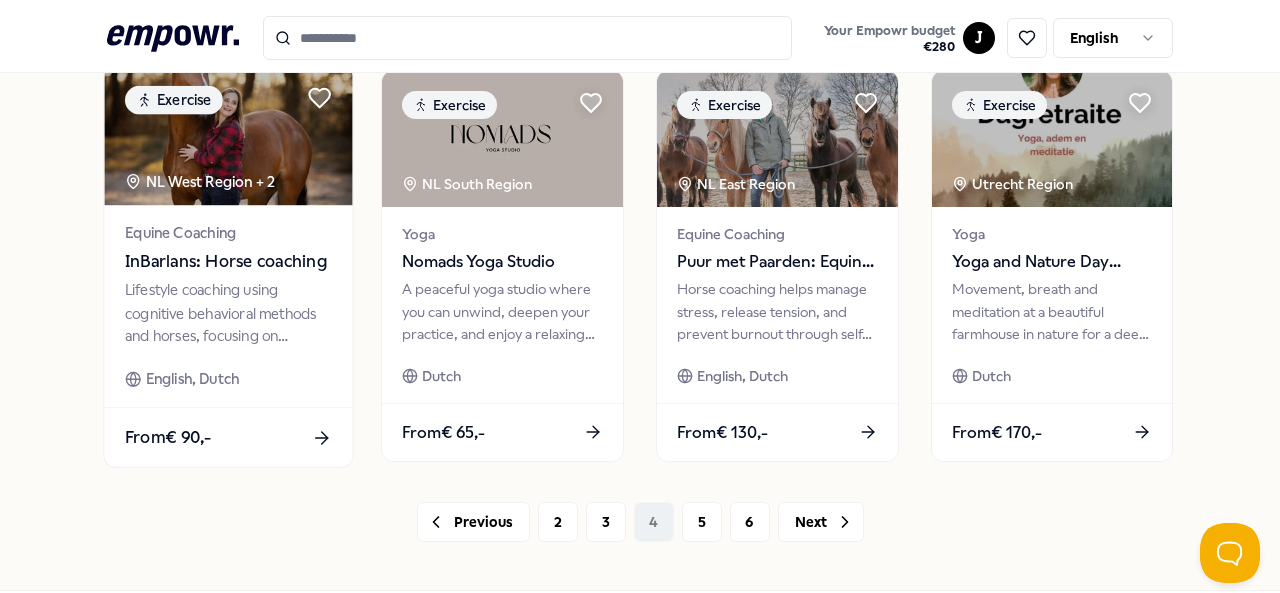 click on "InBarlans: Horse coaching" at bounding box center (228, 262) 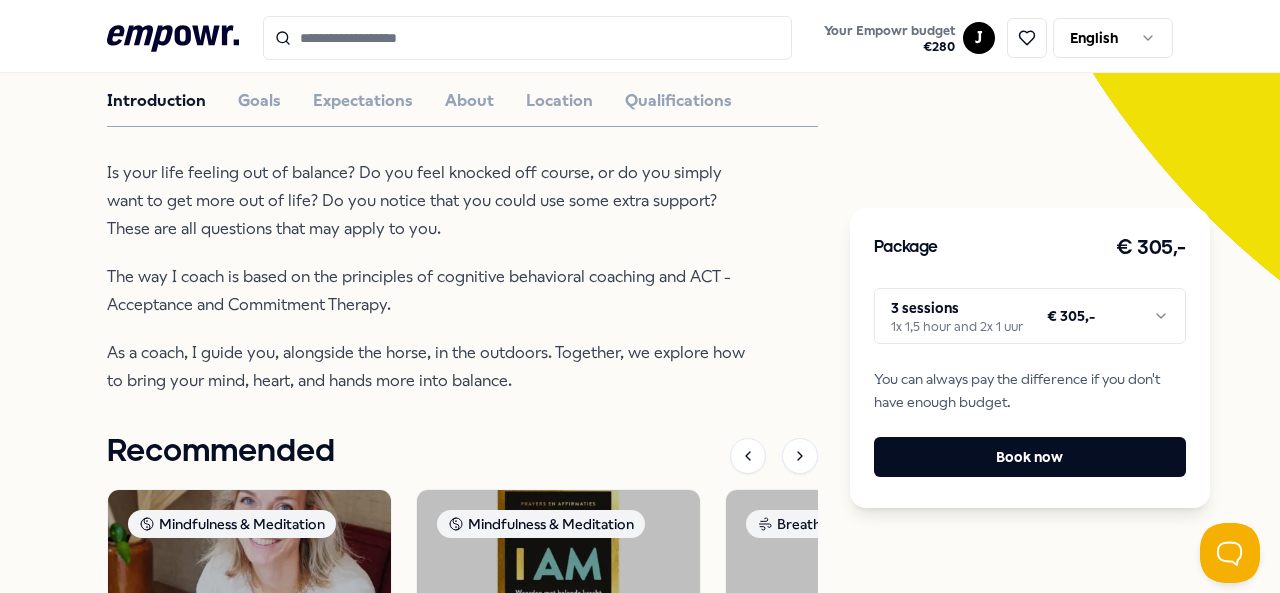 scroll, scrollTop: 482, scrollLeft: 0, axis: vertical 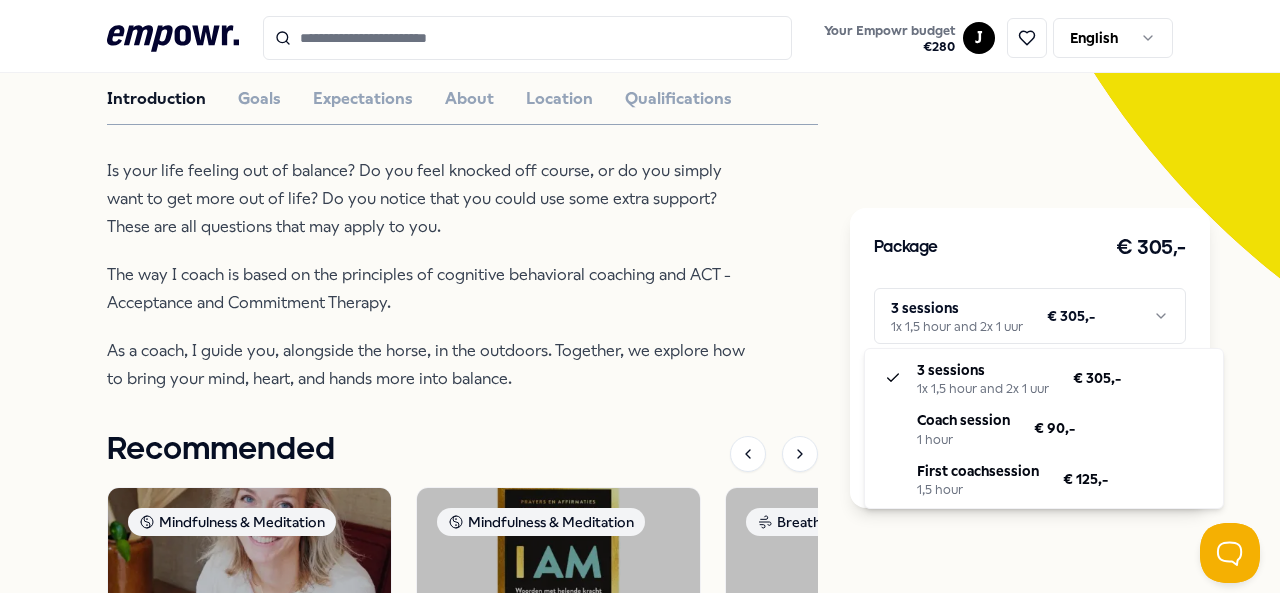 click on "Your Empowr budget € 280 J English All categories   Self-care library Back InBarlans Coaching InBarlans: Horse coaching Lifestyle coaching using cognitive behavioral methods and horses, focusing on balancing mind, heart, and hands. Individual Offline English, Dutch [CITY] Region, [CITY] Region, [REGION] Introduction Goals Expectations About Location Qualifications Is your life feeling out of balance? Do you feel knocked off course, or do you simply want to get more out of life? Do you notice that you could use some extra support? These are all questions that may apply to you. The way I coach is based on the principles of cognitive behavioral coaching and ACT - Acceptance and Commitment Therapy.  As a coach, I guide you, alongside the horse, in the outdoors. Together, we explore how to bring your mind, heart, and hands more into balance. Recommended Mindfulness & Meditation [CITY] Region   Individual Lesson(s) Meditation class, course or challenge From" at bounding box center (640, 296) 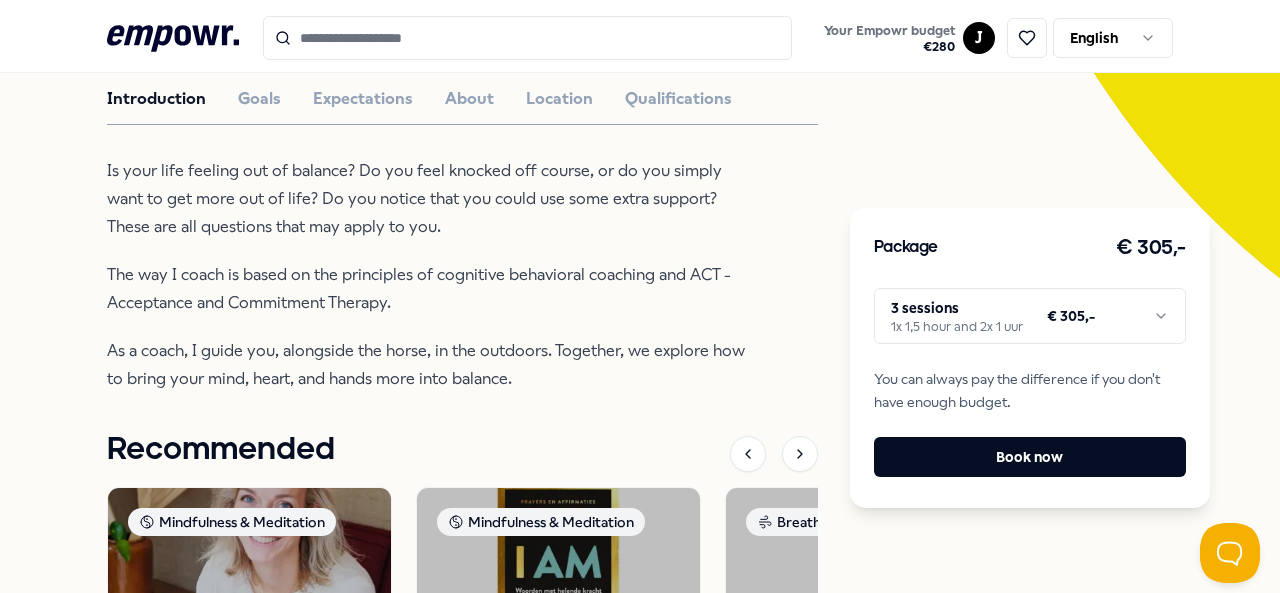 click on "Your Empowr budget € 280 J English All categories   Self-care library Back InBarlans Coaching InBarlans: Horse coaching Lifestyle coaching using cognitive behavioral methods and horses, focusing on balancing mind, heart, and hands. Individual Offline English, Dutch [CITY] Region, [CITY] Region, [REGION] Introduction Goals Expectations About Location Qualifications Is your life feeling out of balance? Do you feel knocked off course, or do you simply want to get more out of life? Do you notice that you could use some extra support? These are all questions that may apply to you. The way I coach is based on the principles of cognitive behavioral coaching and ACT - Acceptance and Commitment Therapy.  As a coach, I guide you, alongside the horse, in the outdoors. Together, we explore how to bring your mind, heart, and hands more into balance. Recommended Mindfulness & Meditation [CITY] Region   Individual Lesson(s) Meditation class, course or challenge From" at bounding box center (640, 296) 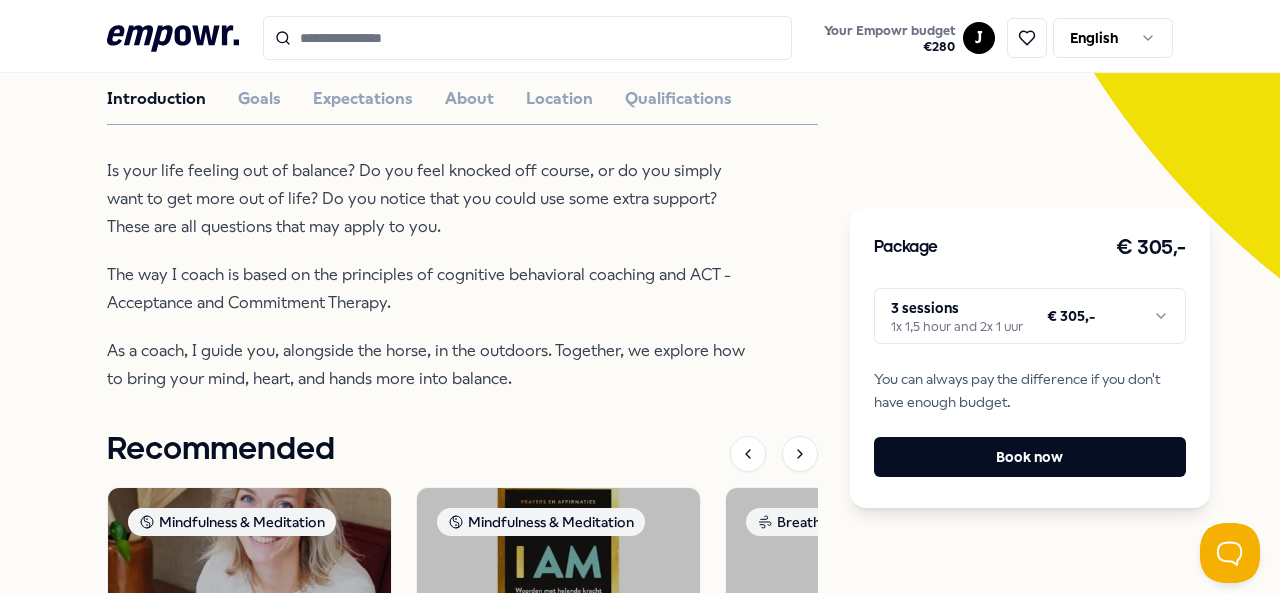 click on "Goals" at bounding box center (259, 99) 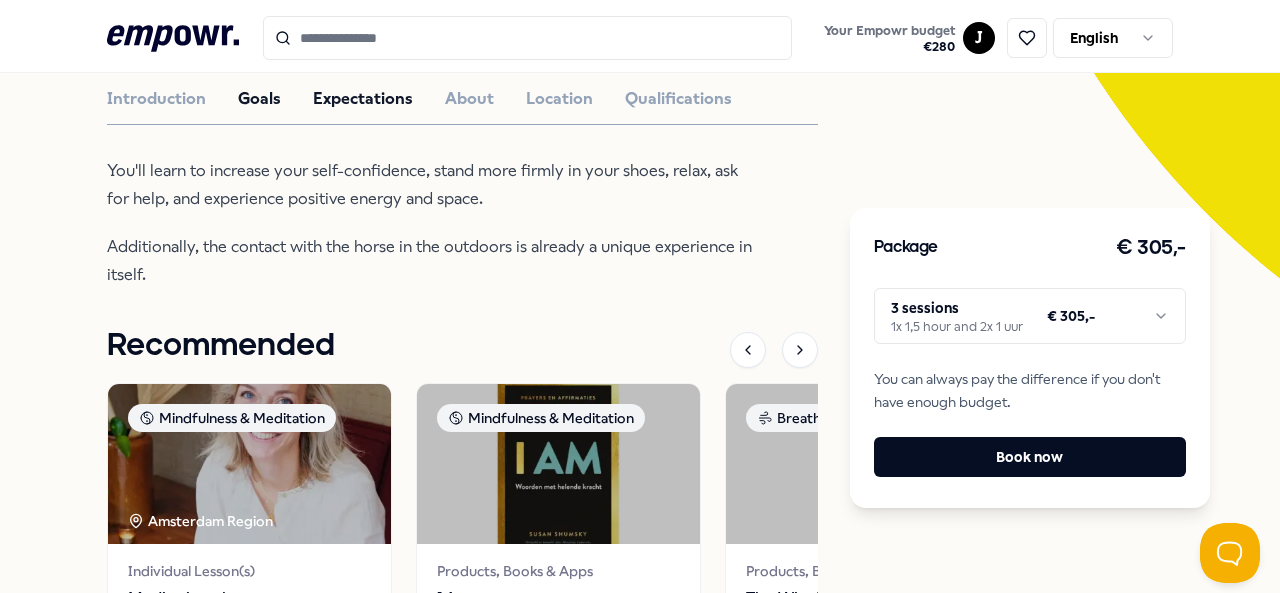 click on "Expectations" at bounding box center [363, 99] 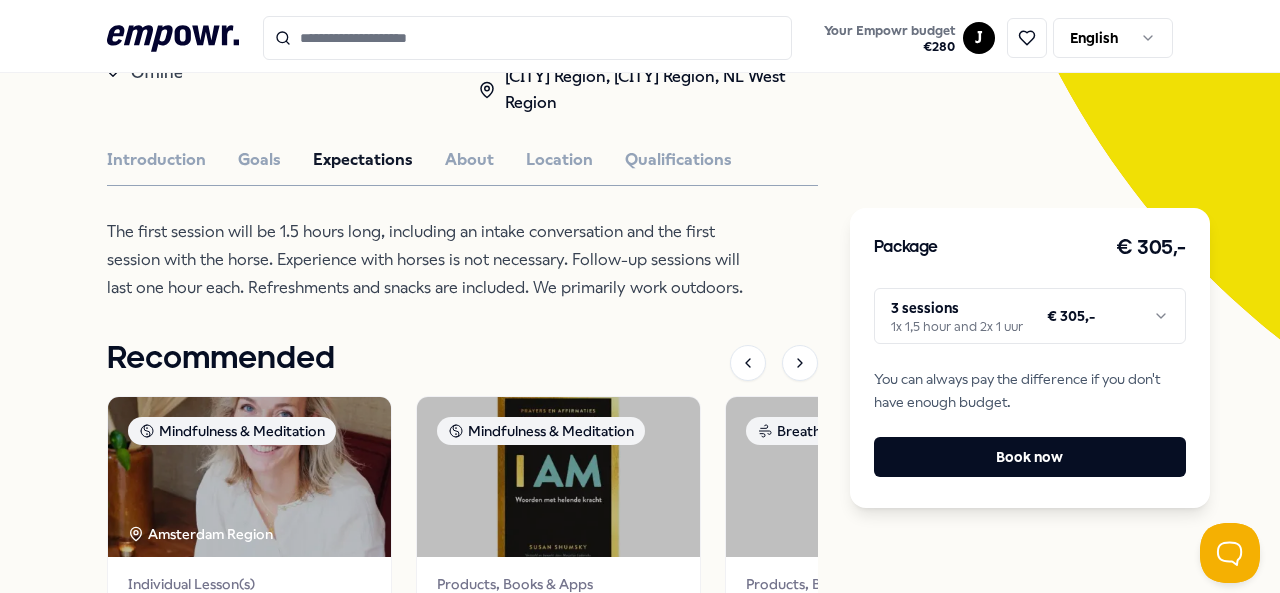 scroll, scrollTop: 410, scrollLeft: 0, axis: vertical 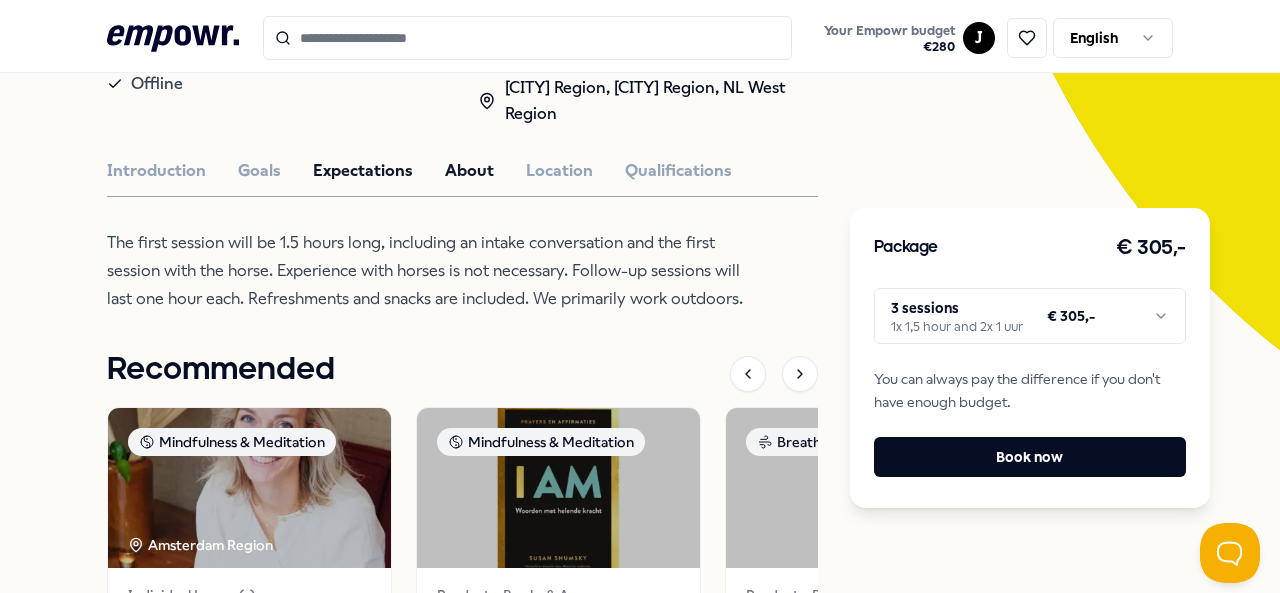 click on "About" at bounding box center (469, 171) 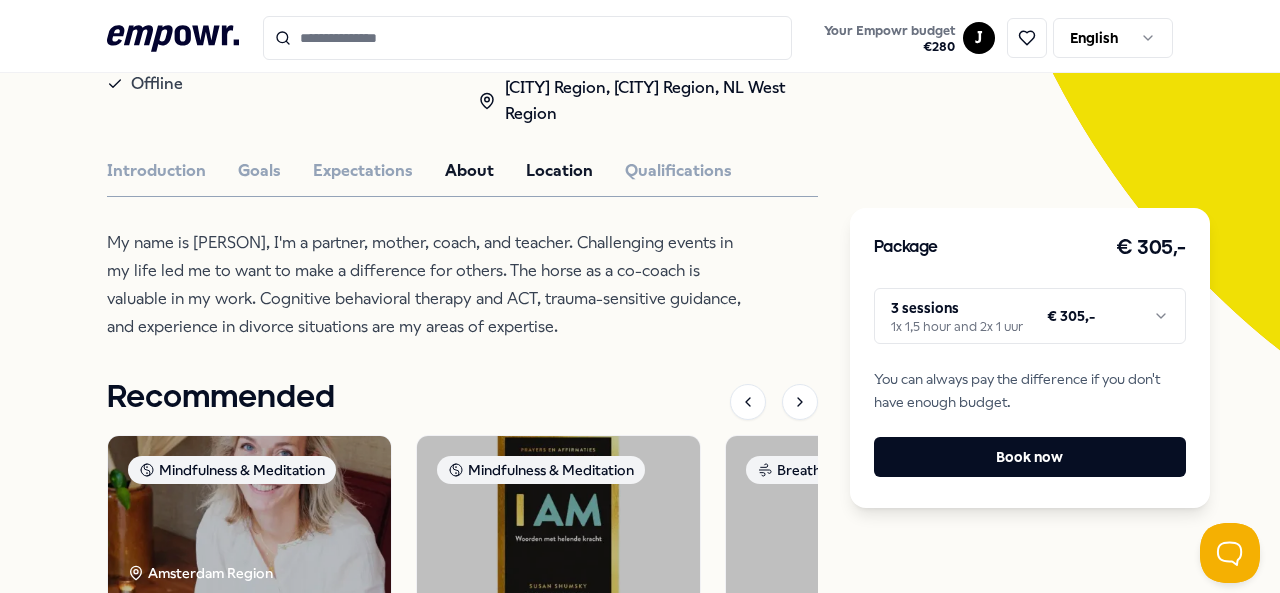 click on "Location" at bounding box center [559, 171] 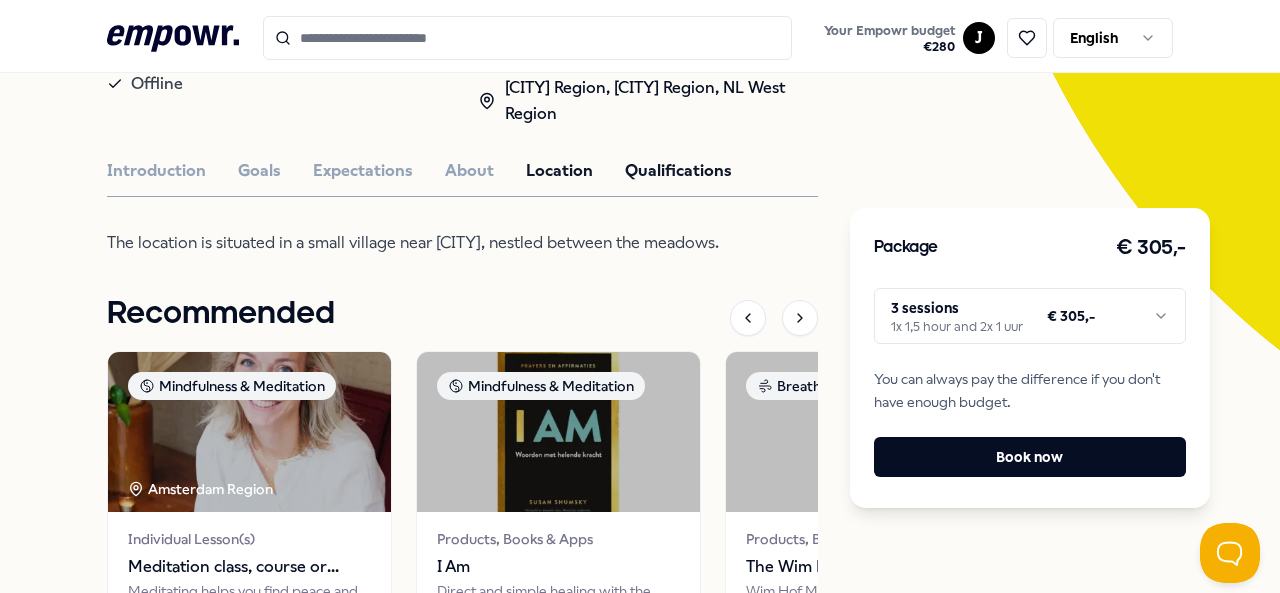 click on "Qualifications" at bounding box center (678, 171) 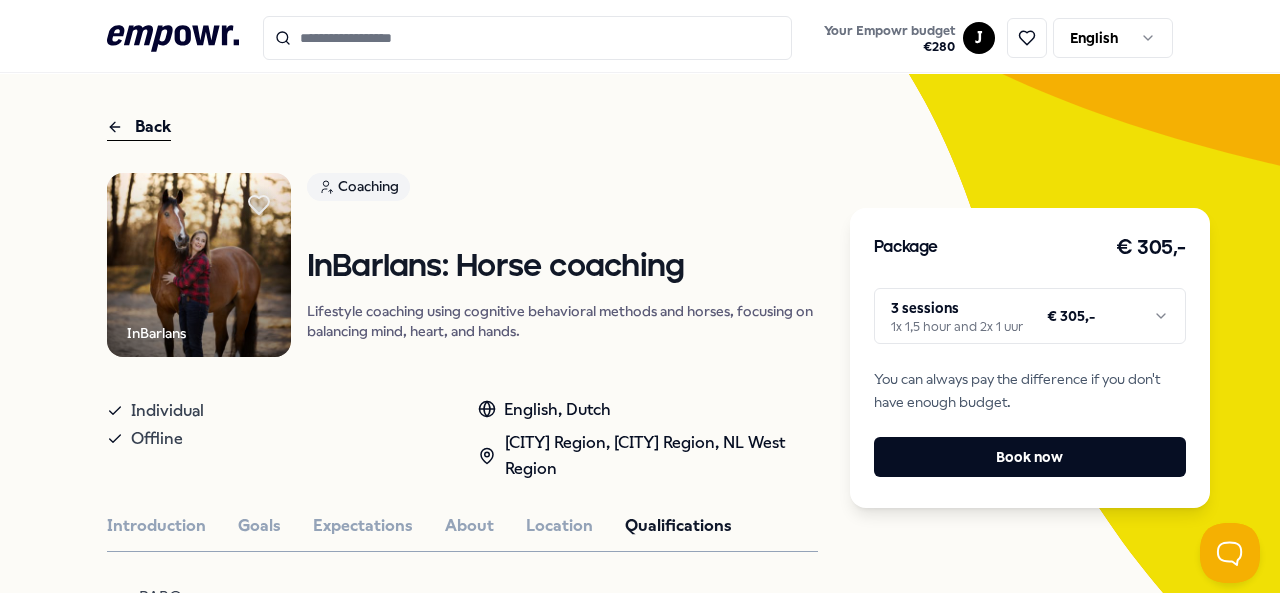 scroll, scrollTop: 52, scrollLeft: 0, axis: vertical 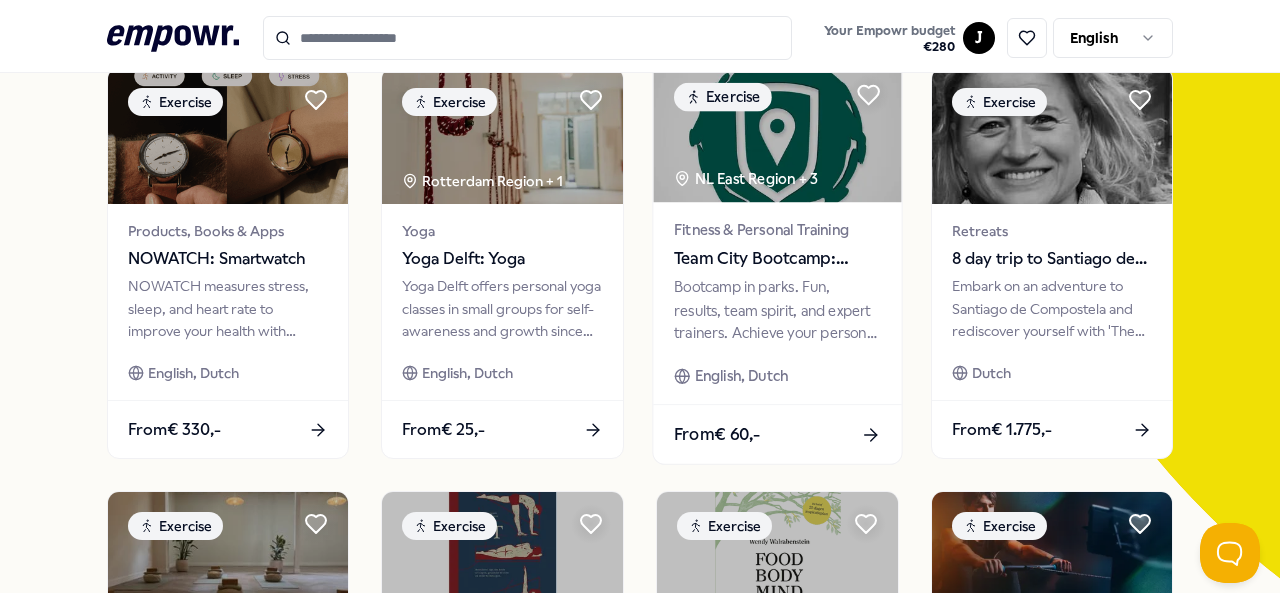 click on "Bootcamp in parks. Fun, results, team spirit, and expert trainers. Achieve your
personal goals." at bounding box center [777, 310] 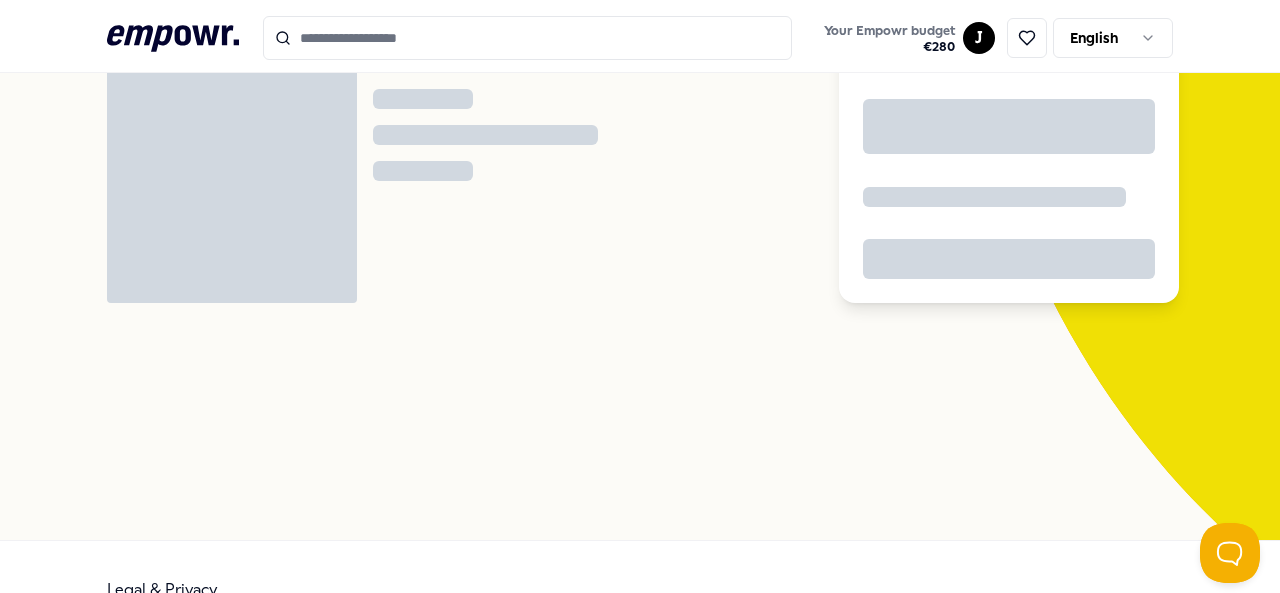 scroll, scrollTop: 129, scrollLeft: 0, axis: vertical 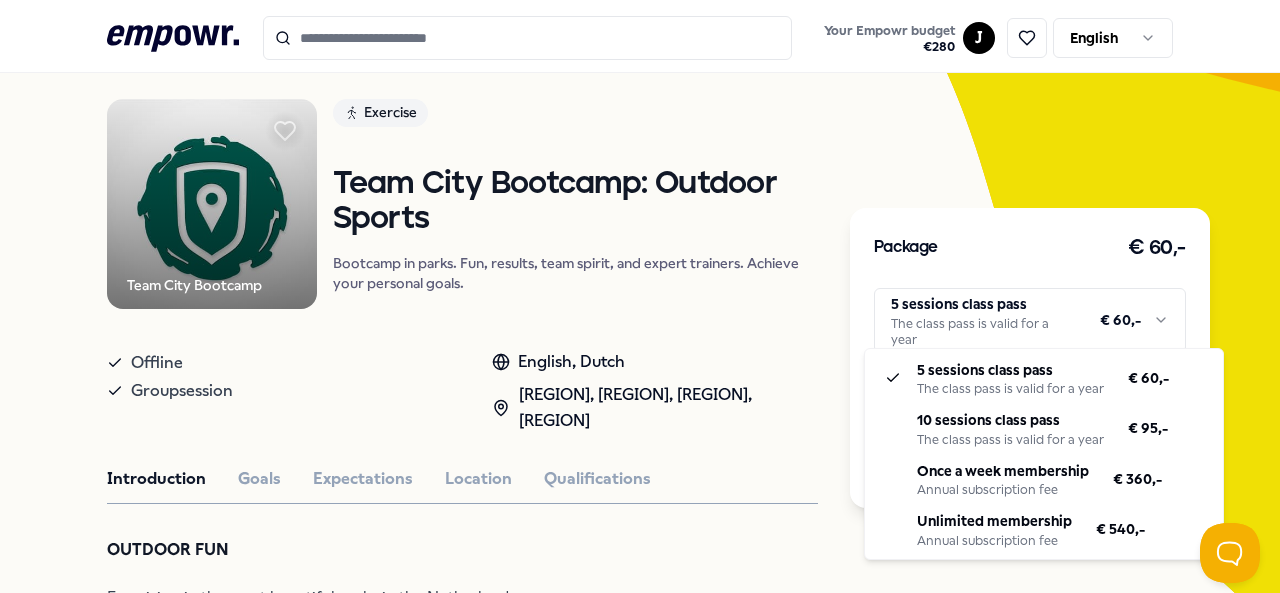 click on ".empowr-logo_svg__cls-1{fill:#03032f} Your Empowr budget € 280 J English All categories   Self-care library Back Team City Bootcamp Exercise Team City Bootcamp: Outdoor Sports Bootcamp in parks. Fun, results, team spirit, and expert trainers. Achieve your personal goals. Offline Groupsession English, Dutch NL North Region, NL East Region, NL South Region, NL West Region Introduction Goals Expectations Location Qualifications OUTDOOR FUN Exercising in the most beautiful parks in the Netherlands ENJOYMENT We guarantee fun! Bootcamping together is genuinely enjoyable. RESULTS Set personal goals and achieve your desired results. TEAM SPIRIT Exercise with fun people at your own level. EXPERT TRAINERS Always under the guidance of our certified trainers. Recommended Coaching NL West Region   + 2 Equine Coaching InBarlans: Horse coaching Lifestyle coaching using cognitive behavioral methods and horses, focusing on
balancing mind, heart, and hands. English, Dutch From  € 90,- Exercise Yoga From  € 200,-" at bounding box center (640, 296) 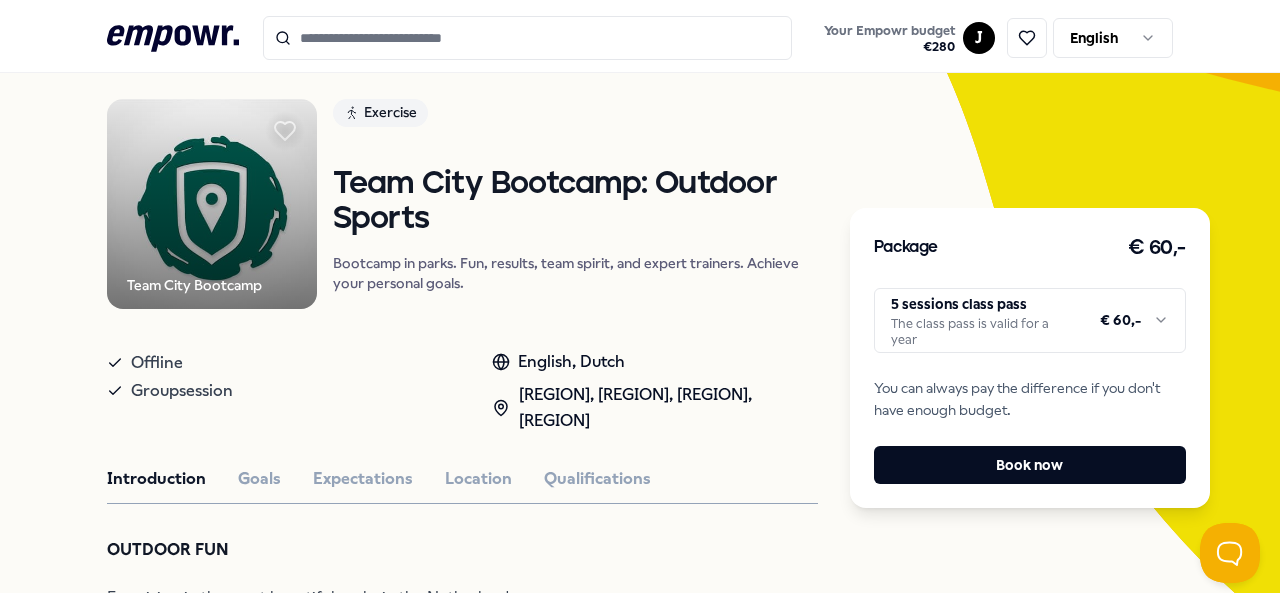 click on ".empowr-logo_svg__cls-1{fill:#03032f} Your Empowr budget € 280 J English All categories   Self-care library Back Team City Bootcamp Exercise Team City Bootcamp: Outdoor Sports Bootcamp in parks. Fun, results, team spirit, and expert trainers. Achieve your personal goals. Offline Groupsession English, Dutch NL North Region, NL East Region, NL South Region, NL West Region Introduction Goals Expectations Location Qualifications OUTDOOR FUN Exercising in the most beautiful parks in the Netherlands ENJOYMENT We guarantee fun! Bootcamping together is genuinely enjoyable. RESULTS Set personal goals and achieve your desired results. TEAM SPIRIT Exercise with fun people at your own level. EXPERT TRAINERS Always under the guidance of our certified trainers. Recommended Coaching NL West Region   + 2 Equine Coaching InBarlans: Horse coaching Lifestyle coaching using cognitive behavioral methods and horses, focusing on
balancing mind, heart, and hands. English, Dutch From  € 90,- Exercise Yoga From  € 200,-" at bounding box center (640, 296) 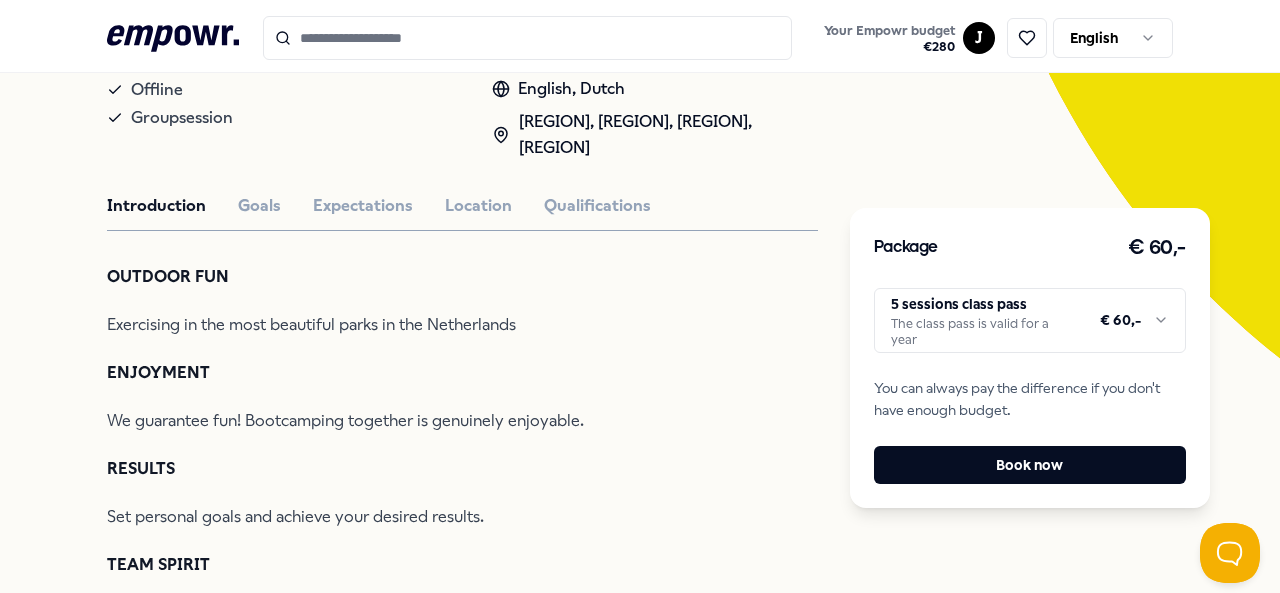scroll, scrollTop: 400, scrollLeft: 0, axis: vertical 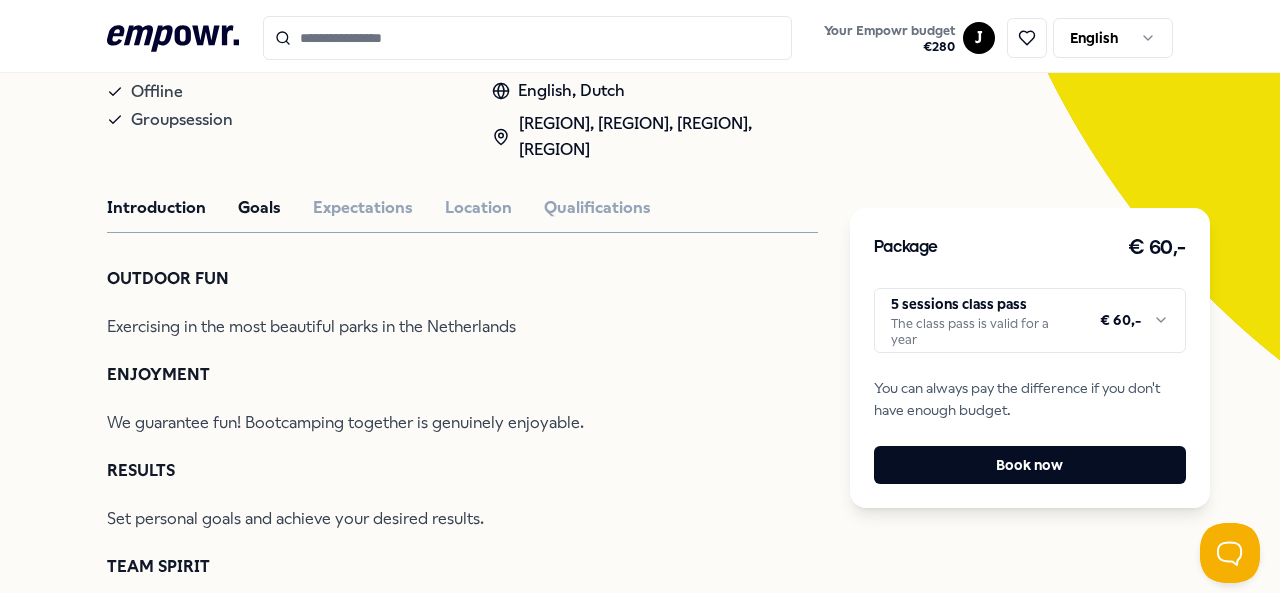 click on "Goals" at bounding box center [259, 208] 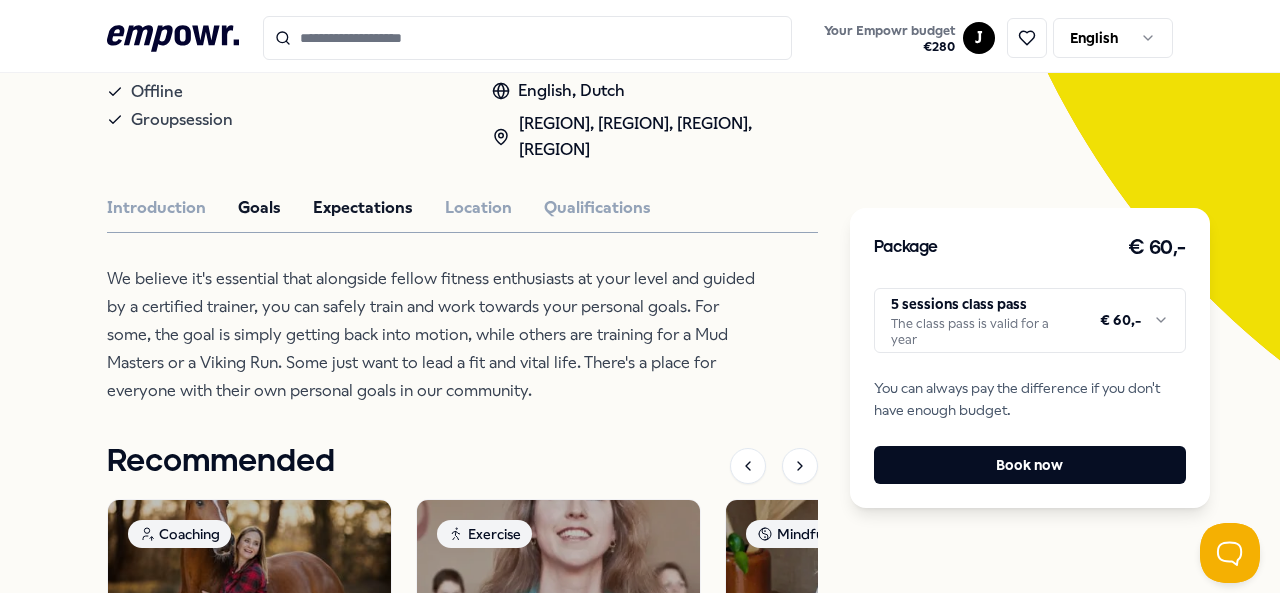 click on "Expectations" at bounding box center (363, 208) 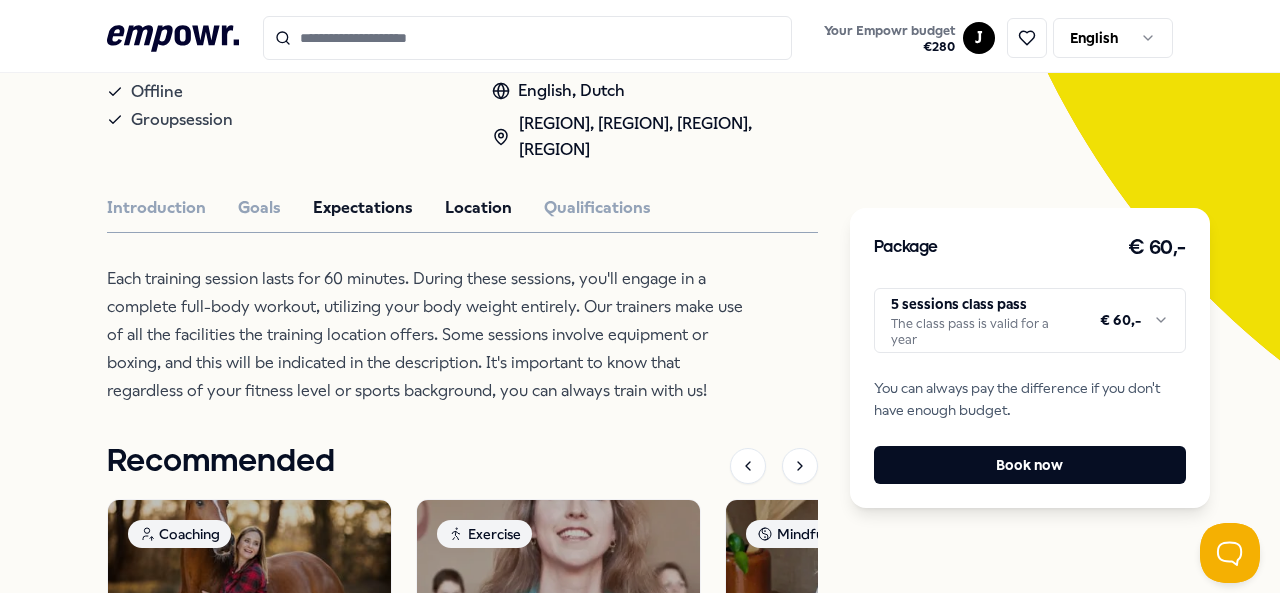 click on "Location" at bounding box center (478, 208) 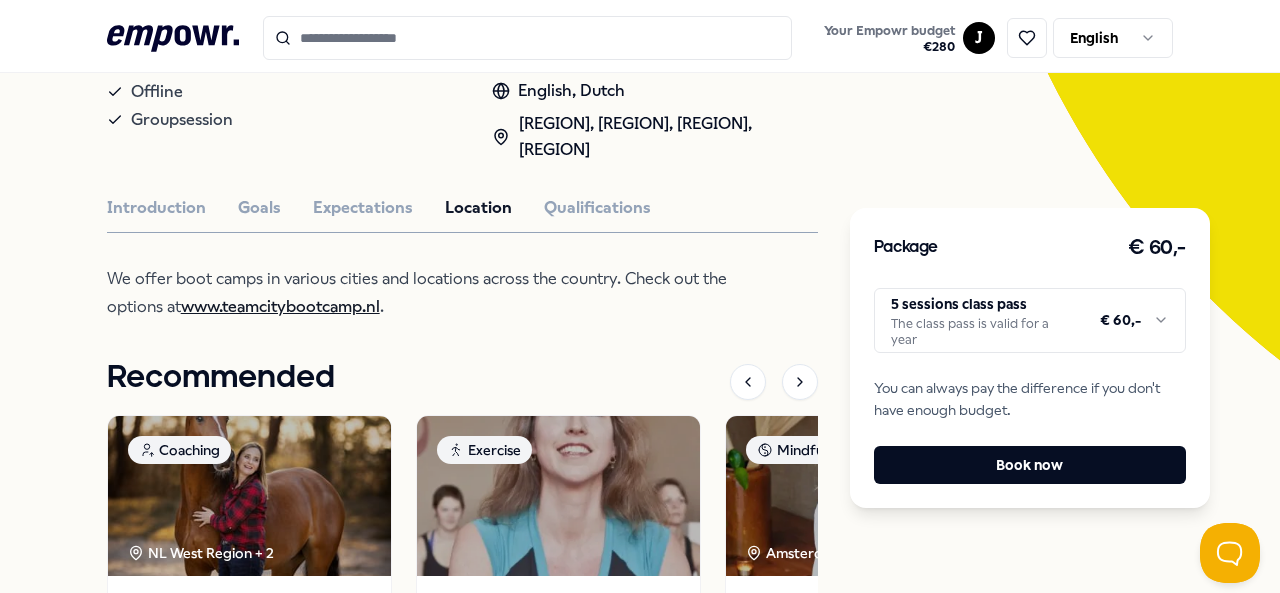 click on "www.teamcitybootcamp.nl" at bounding box center (280, 306) 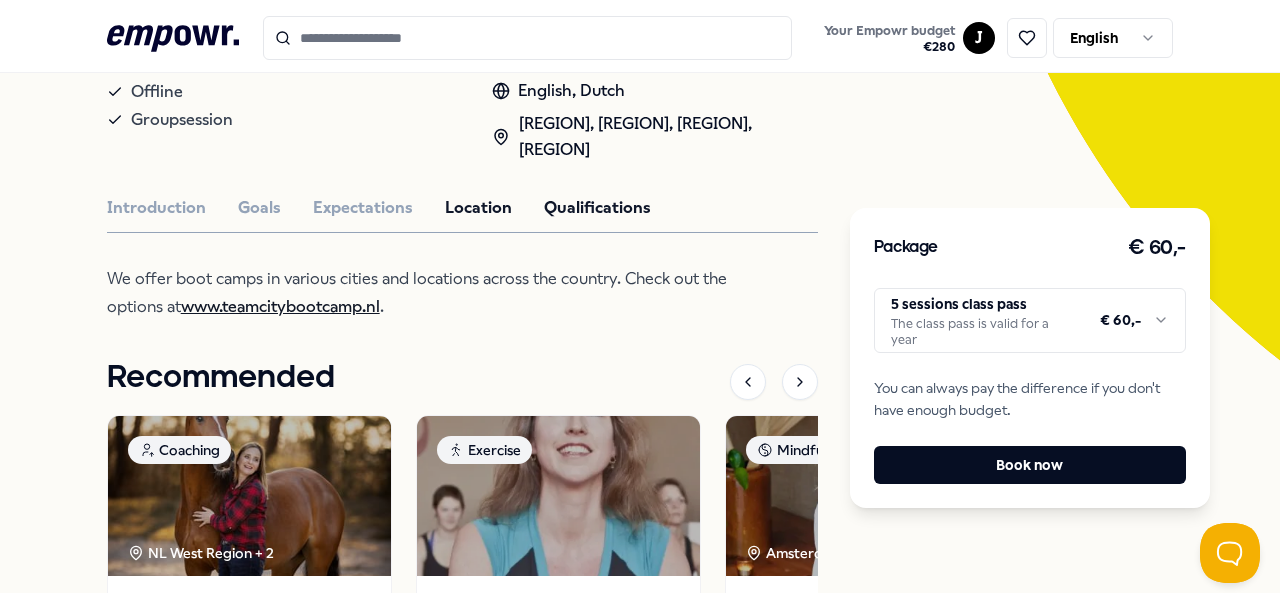 click on "Qualifications" at bounding box center [597, 208] 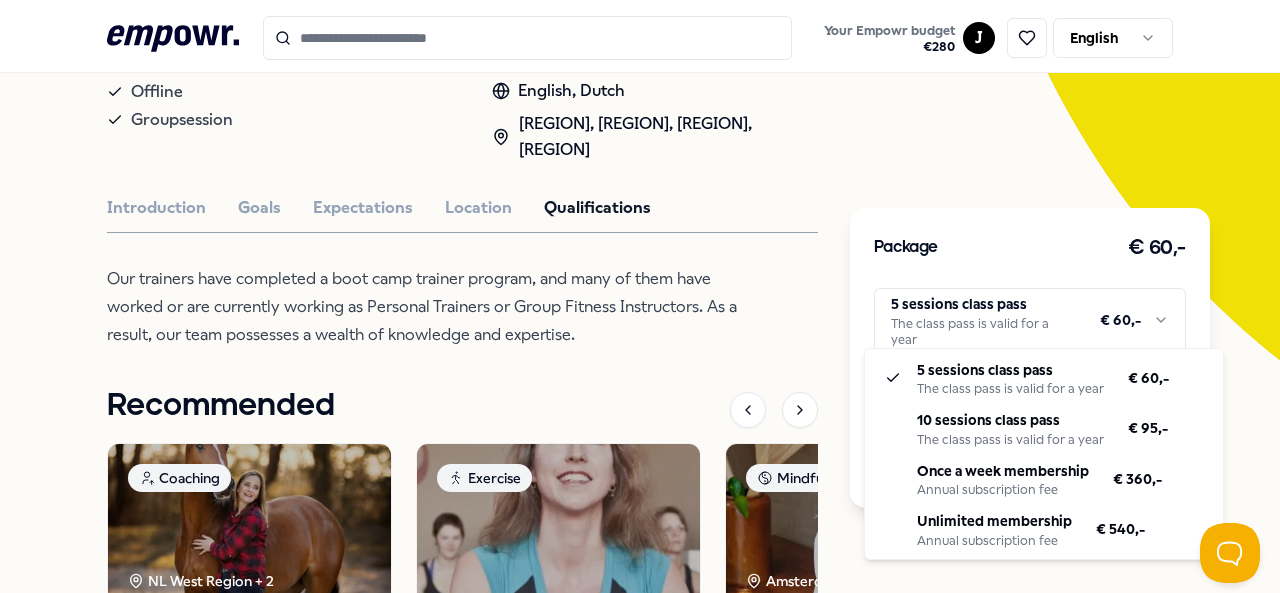 click on "Your Empowr budget € 280 J English All categories   Self-care library Back Team City Bootcamp Exercise Team City Bootcamp: Outdoor Sports Bootcamp in parks. Fun, results, team spirit, and expert trainers. Achieve your personal goals. Offline Groupsession English, Dutch [REGION], [REGION], [REGION], [REGION] Introduction Goals Expectations Location Qualifications Our trainers have completed a boot camp trainer program, and many of them have worked or are currently working as Personal Trainers or Group Fitness Instructors. As a result, our team possesses a wealth of knowledge and expertise. Recommended Coaching [REGION]   + 2 Equine Coaching InBarlans: Horse coaching Lifestyle coaching using cognitive behavioral methods and horses, focusing on
balancing mind, heart, and hands. English, Dutch From  € 90,- Exercise Yoga Thrive Yoga: 12 weeks pregnancy yoga Thrive Yoga offers personal yoga and pilates classes in a cozy, safe
environment." at bounding box center [640, 296] 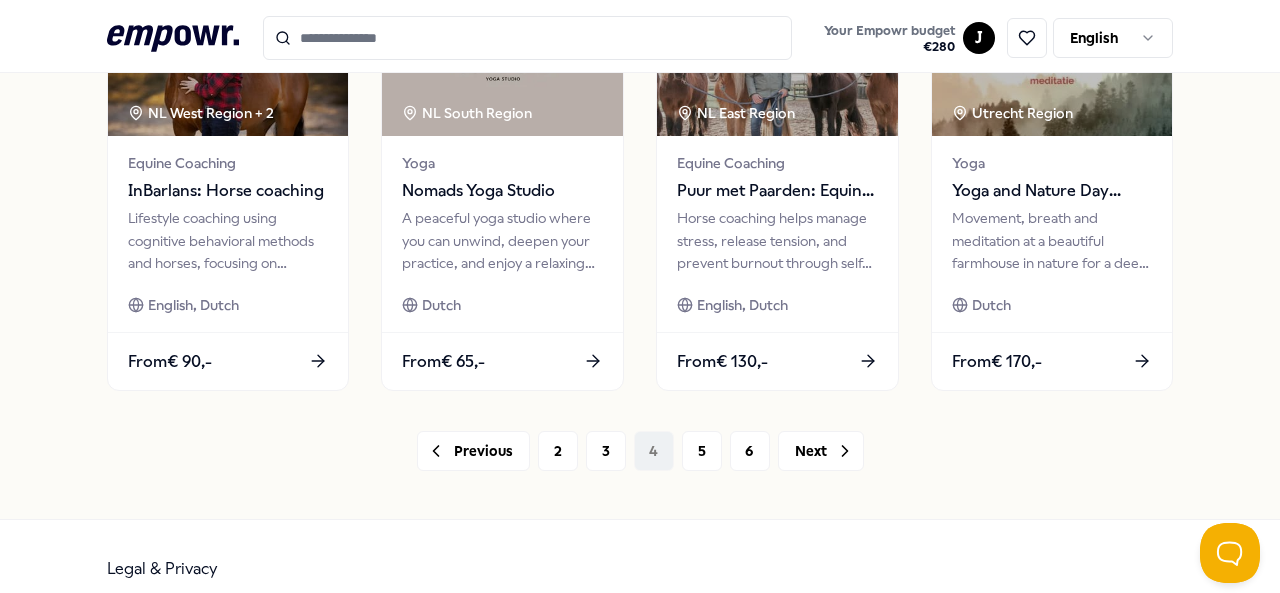 scroll, scrollTop: 1105, scrollLeft: 0, axis: vertical 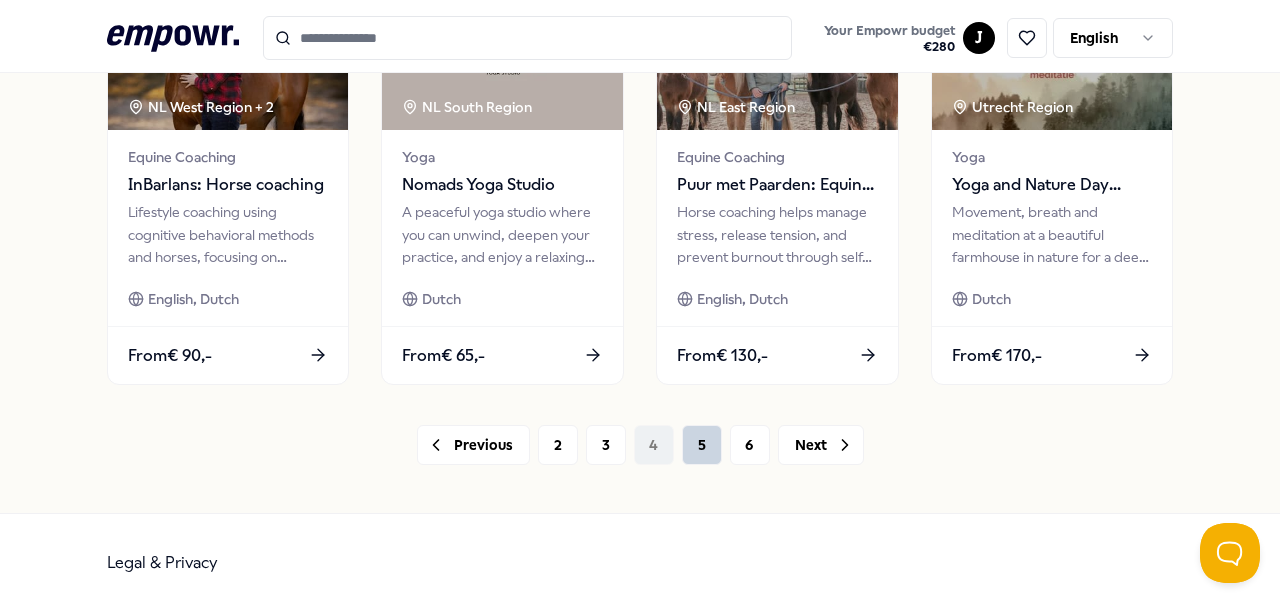 click on "5" at bounding box center (702, 445) 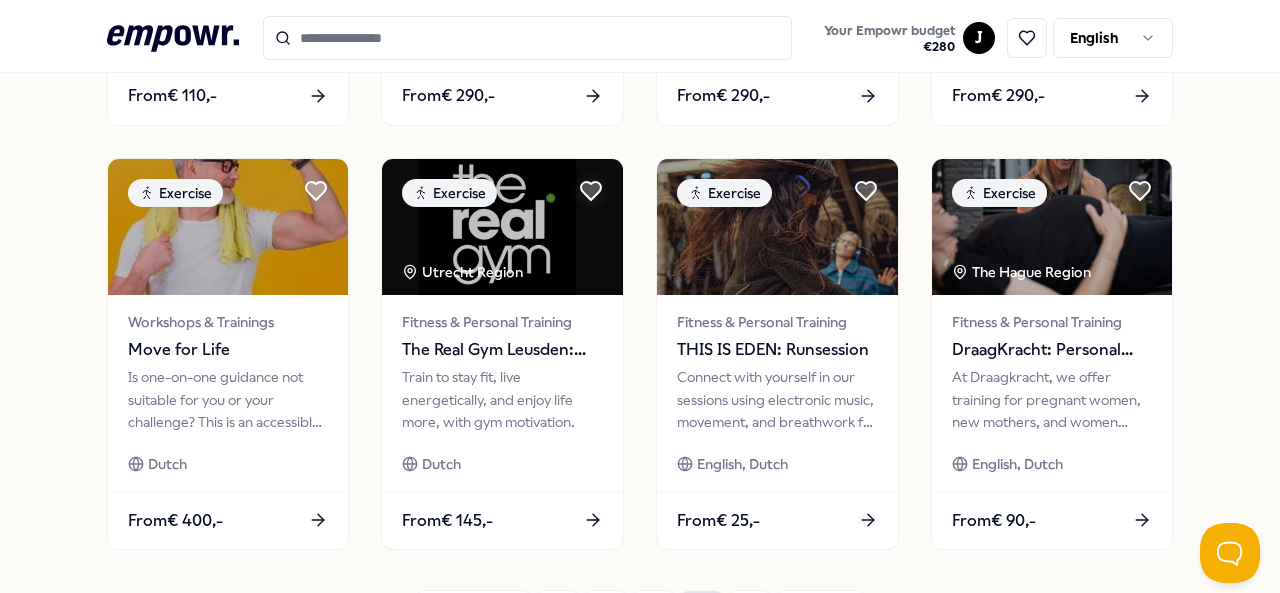 scroll, scrollTop: 1118, scrollLeft: 0, axis: vertical 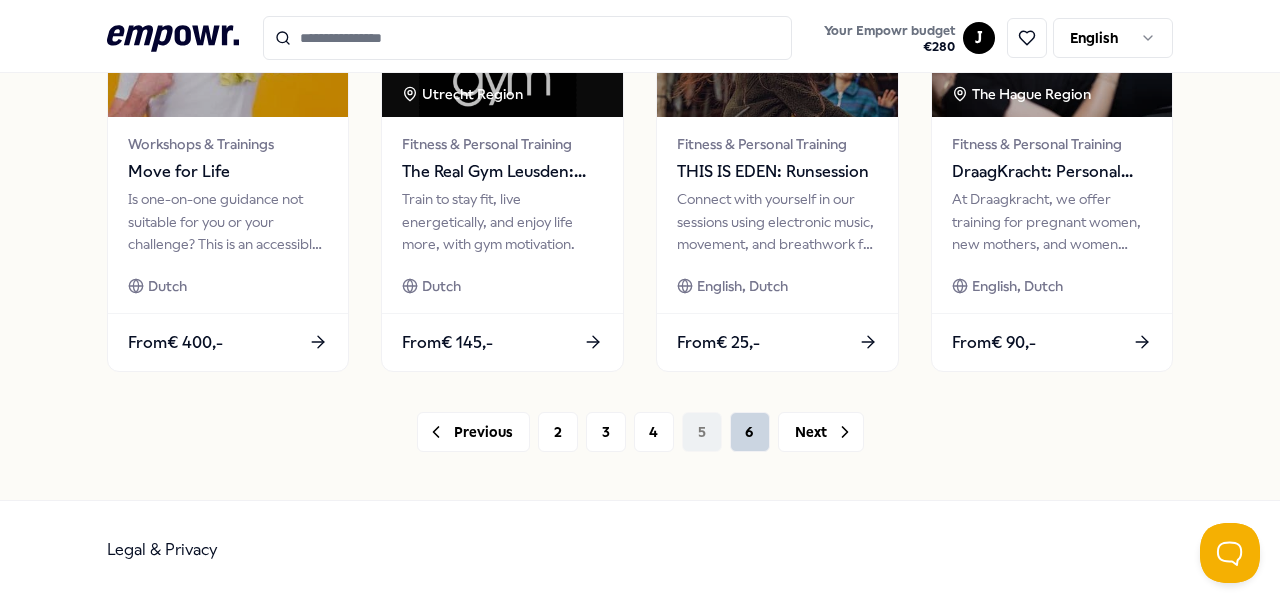 click on "6" at bounding box center (750, 432) 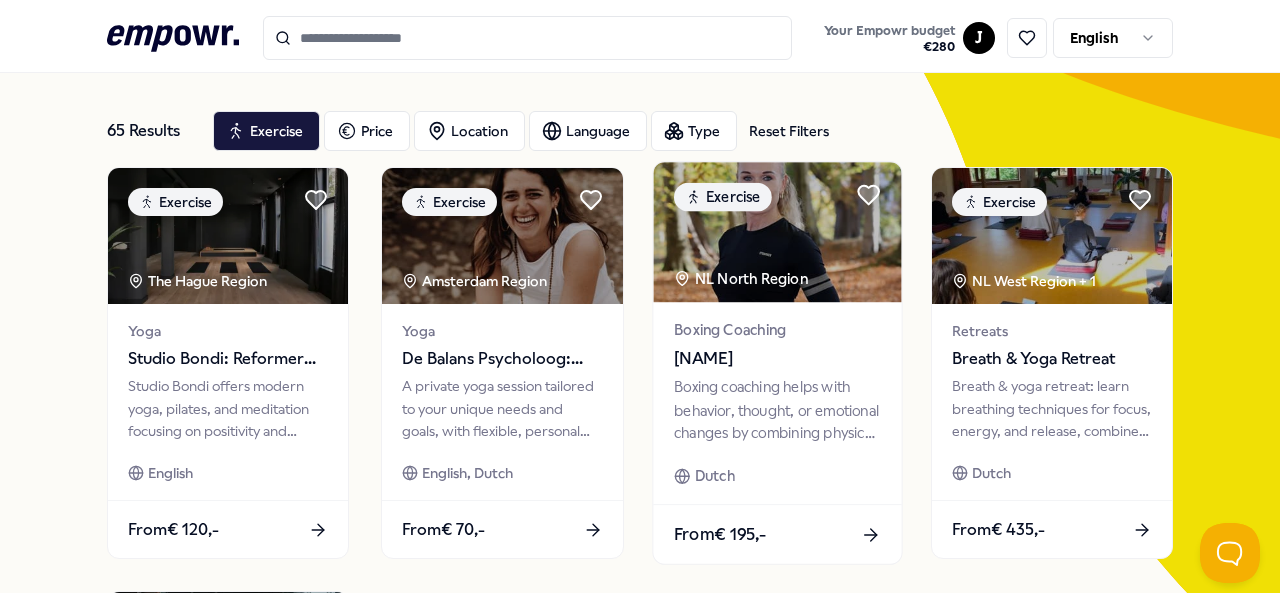 scroll, scrollTop: 0, scrollLeft: 0, axis: both 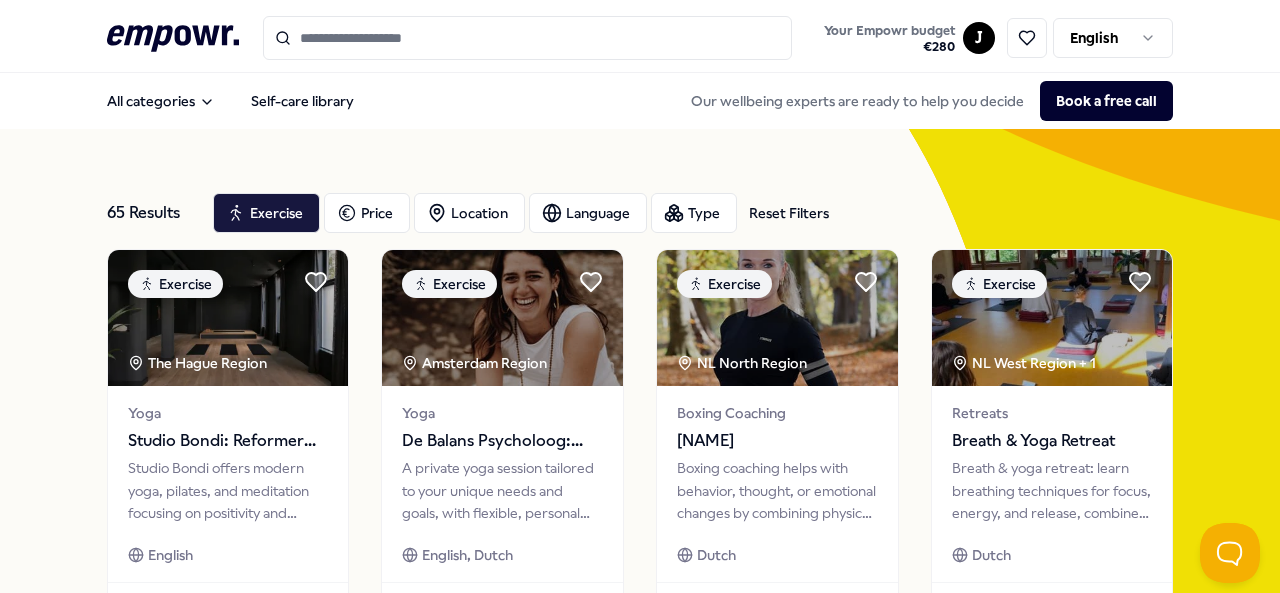 click on ".empowr-logo_svg__cls-1{fill:#03032f}" 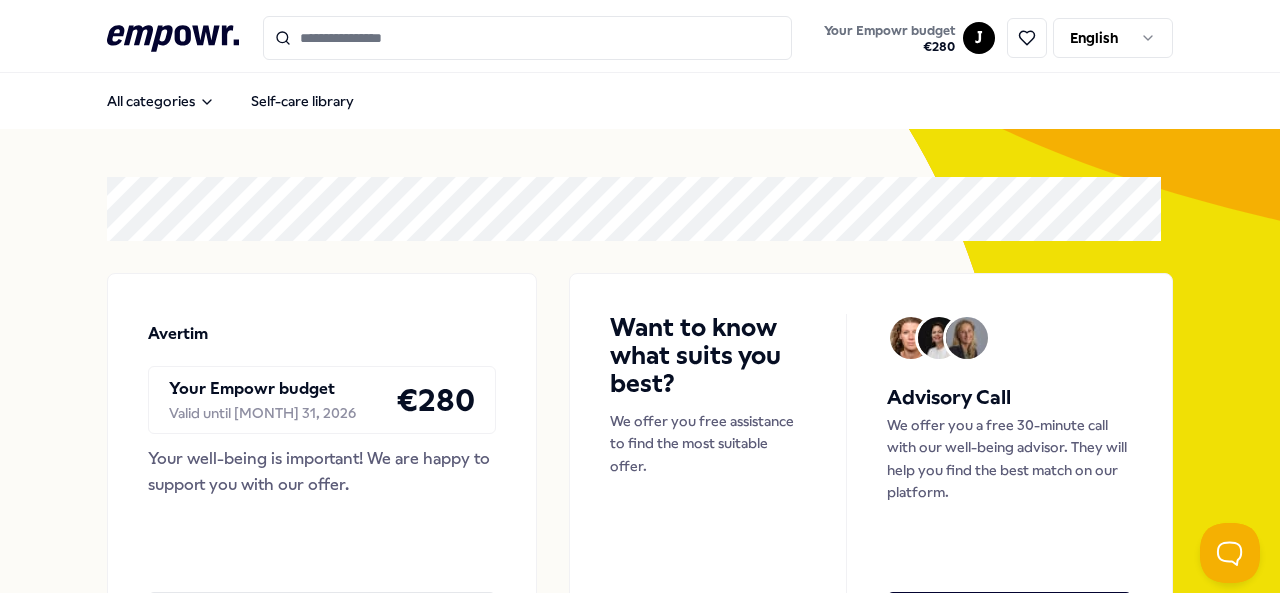 click on ".empowr-logo_svg__cls-1{fill:#03032f}" 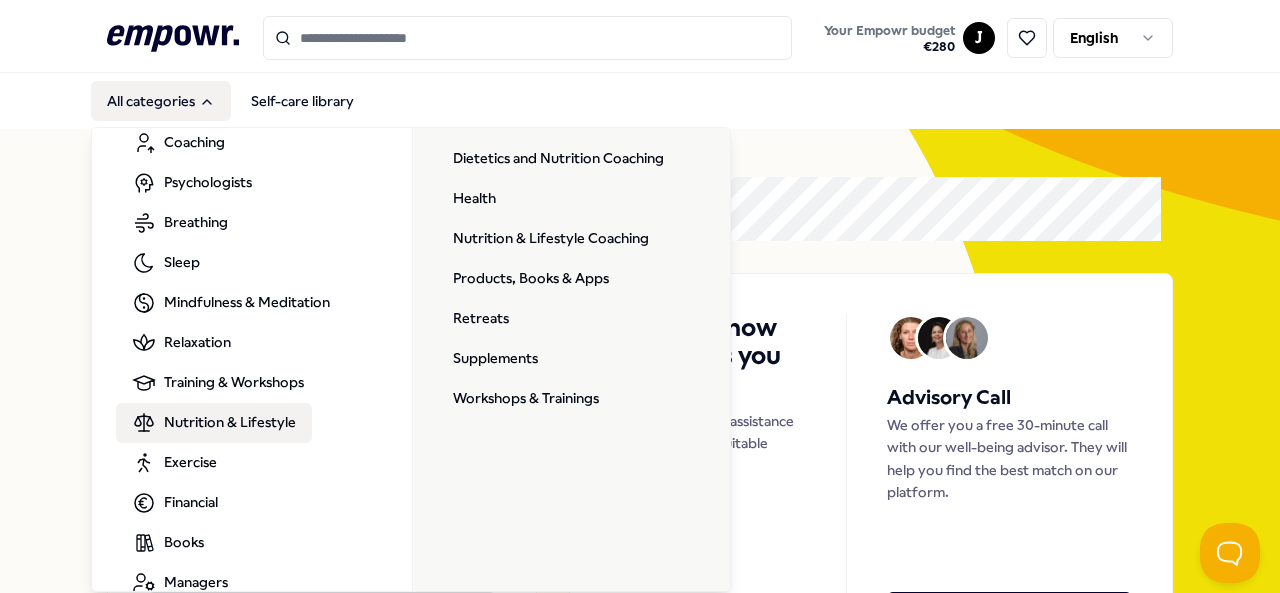 scroll, scrollTop: 112, scrollLeft: 0, axis: vertical 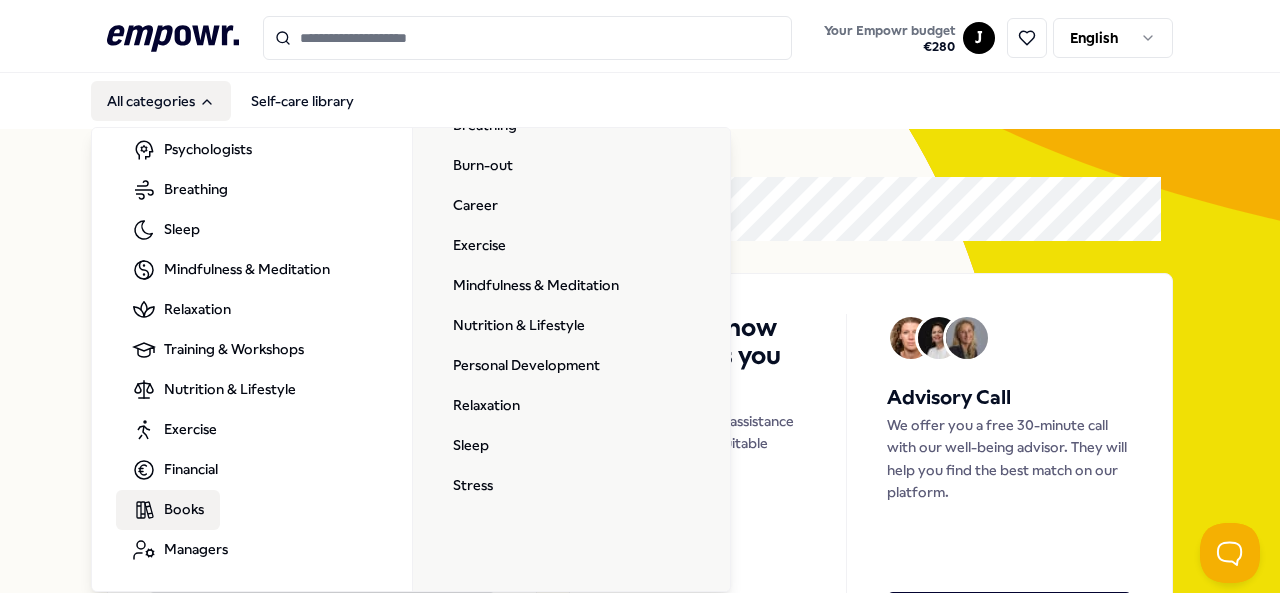 click on "Books" at bounding box center [184, 509] 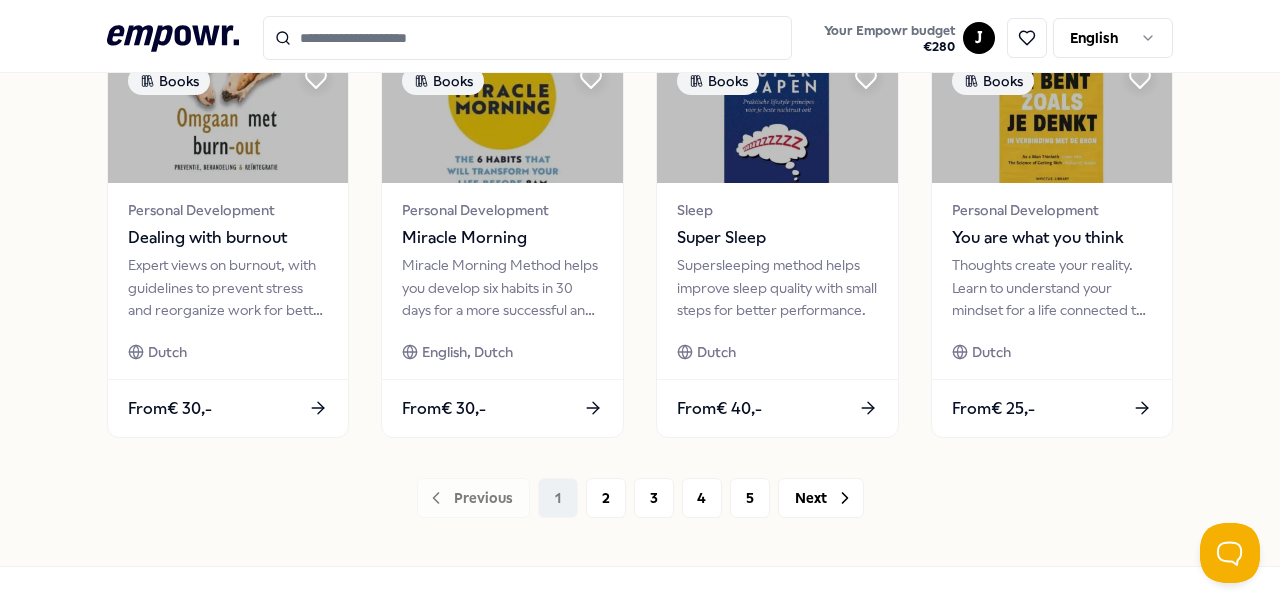 scroll, scrollTop: 1118, scrollLeft: 0, axis: vertical 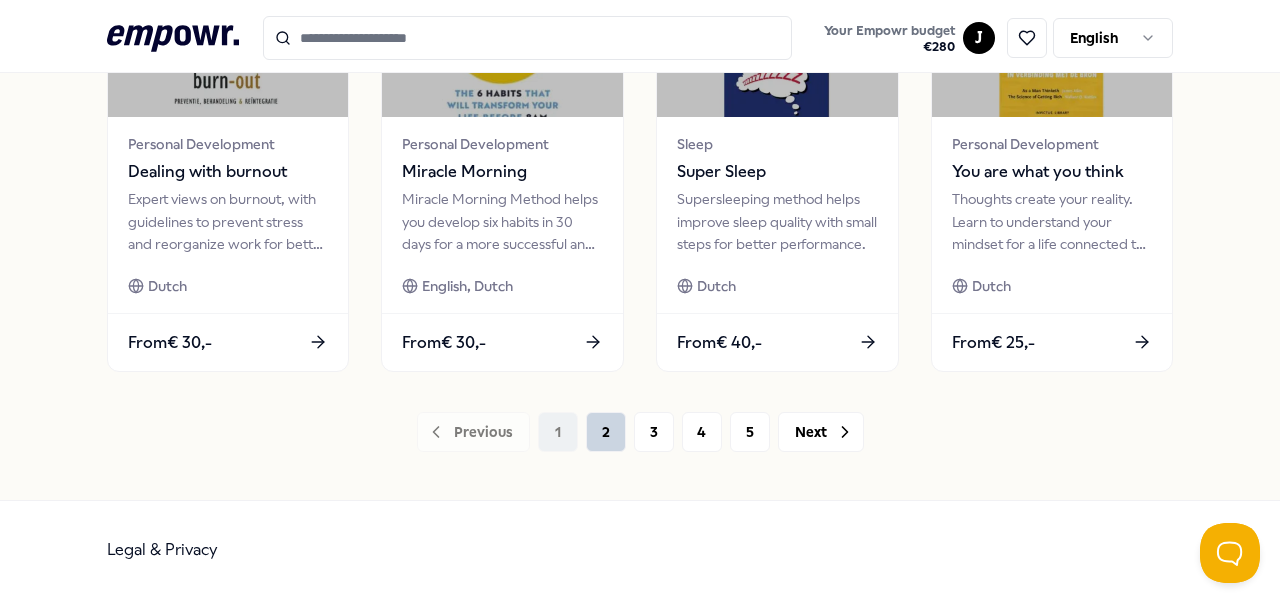 click on "2" at bounding box center (606, 432) 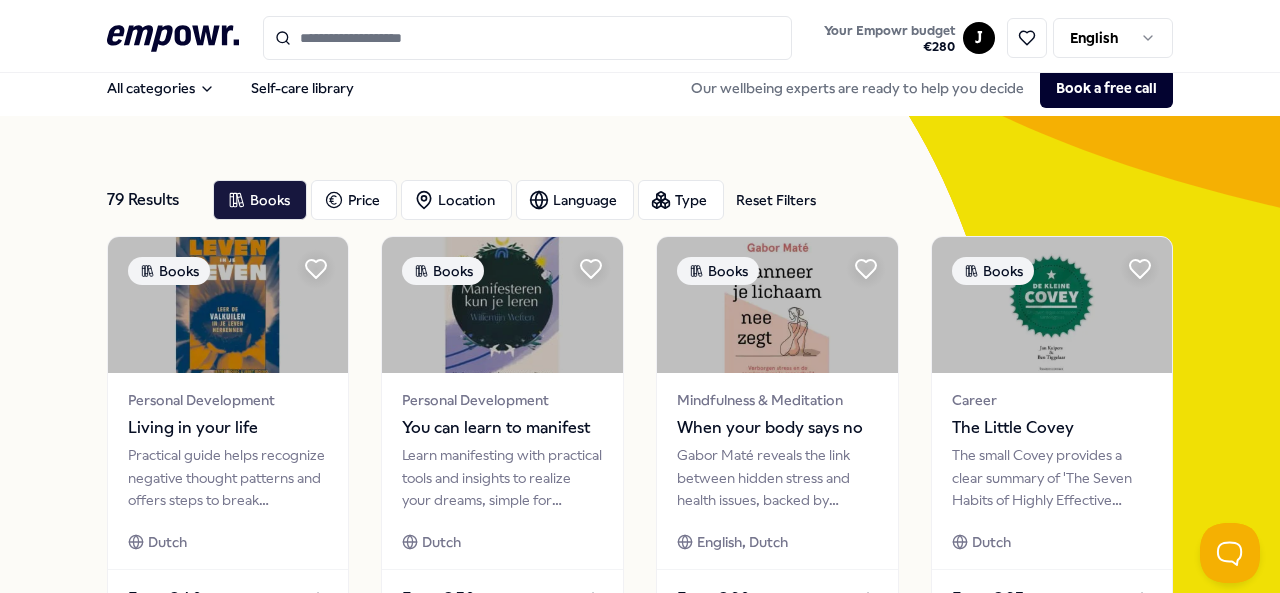 scroll, scrollTop: 0, scrollLeft: 0, axis: both 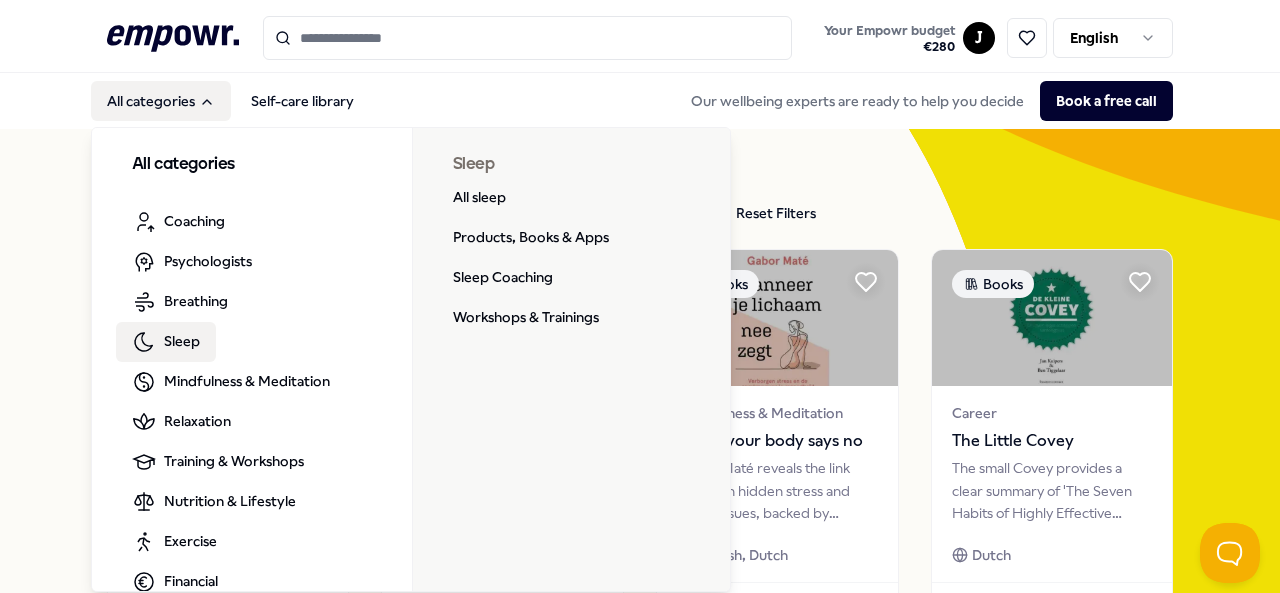 click on "Sleep" at bounding box center (182, 341) 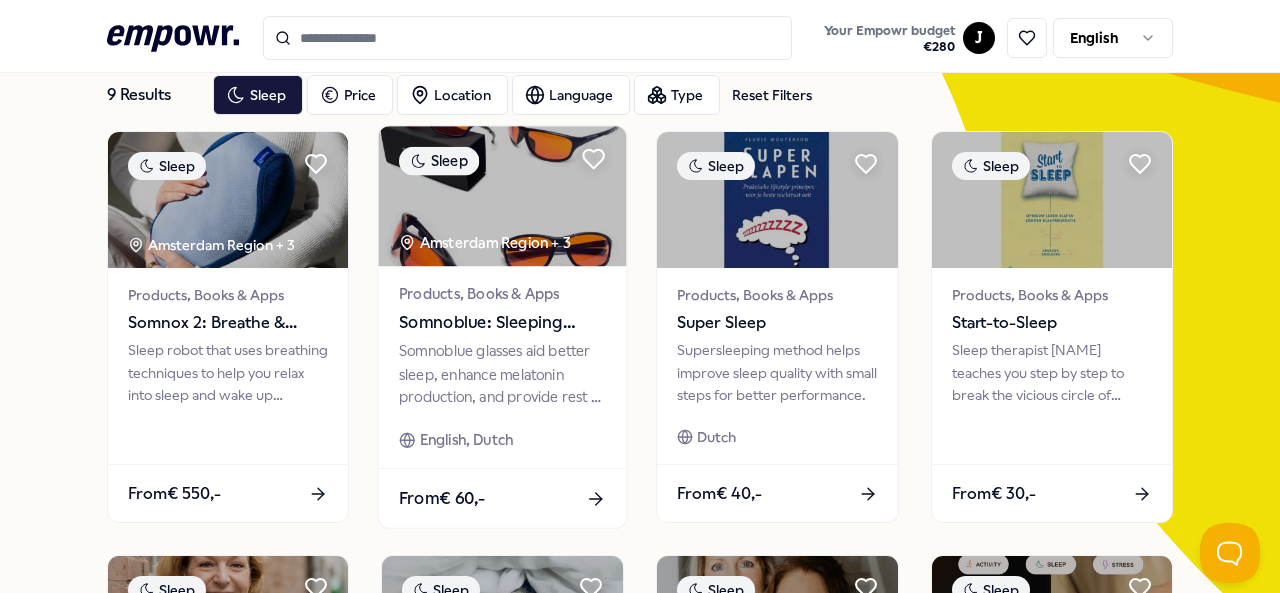 scroll, scrollTop: 119, scrollLeft: 0, axis: vertical 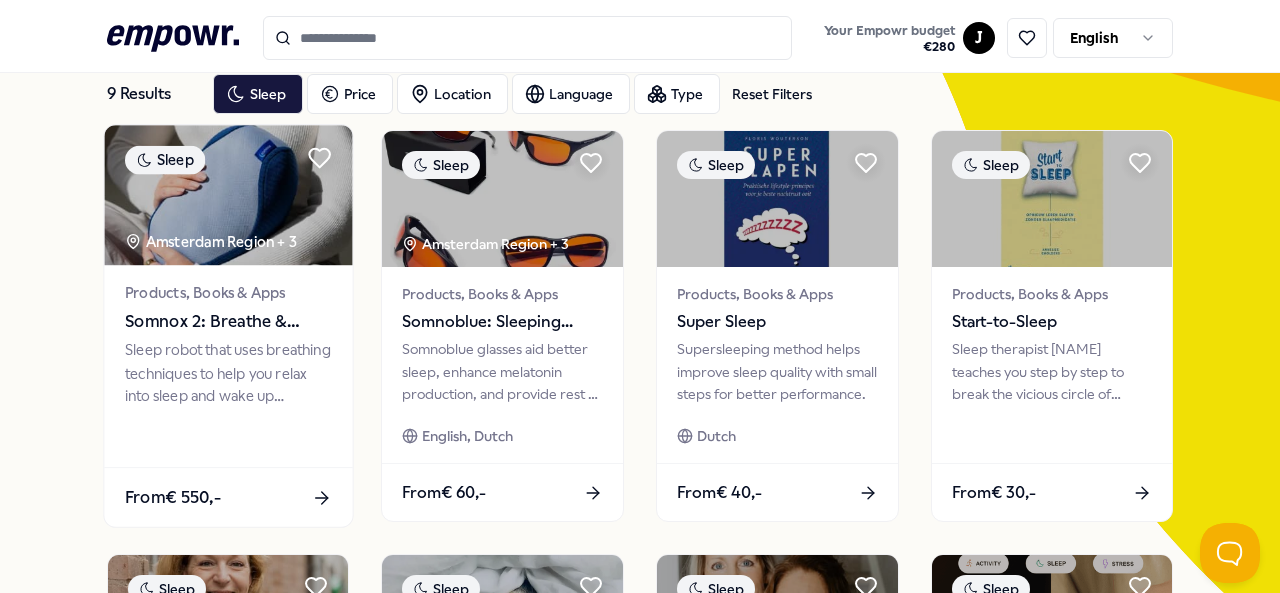 click at bounding box center [228, 195] 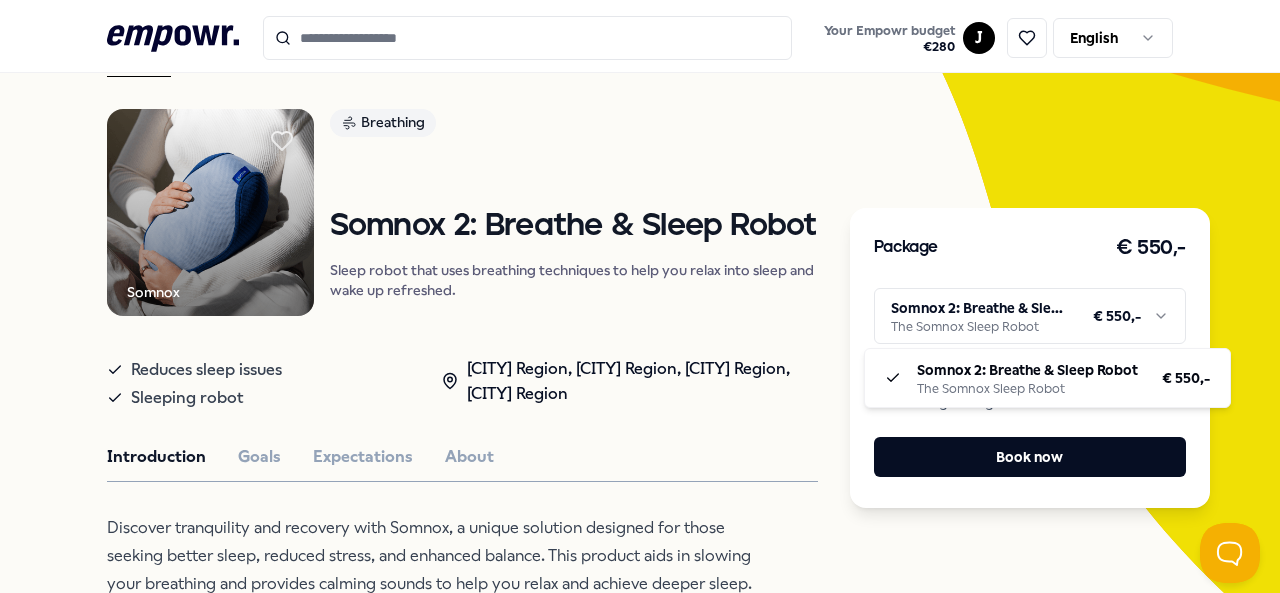click on ".empowr-logo_svg__cls-1{fill:#03032f} Your Empowr budget € 280 J English All categories   Self-care library Back Somnox Breathing Somnox 2: Breathe & Sleep Robot Sleep robot that uses breathing techniques to help you relax into sleep and wake up refreshed. Reduces sleep issues Sleeping robot [CITY] Region, [CITY] Region, [CITY] Region, [CITY] Region Introduction Goals Expectations About Discover tranquility and recovery with Somnox, a unique solution designed for those seeking better sleep, reduced stress, and enhanced balance. This product aids in slowing your breathing and provides calming sounds to help you relax and achieve deeper sleep. With a personal approach through our app and the option for sleep coaching, we support your journey toward a refreshed life. Somnox is perfect for anyone looking for natural, effective methods to improve sleep and well-being for a life filled with energy and clarity. Recommended Exercise NL East Region   + 3 Fitness & Personal Training English, Dutch From" at bounding box center (640, 296) 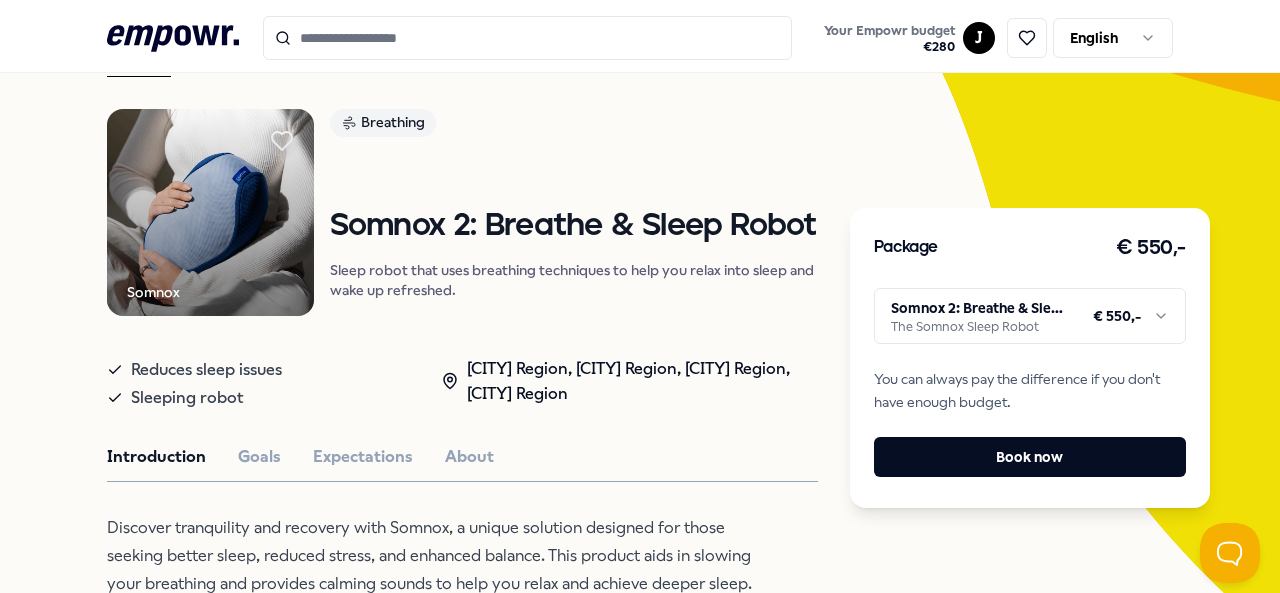 click on ".empowr-logo_svg__cls-1{fill:#03032f} Your Empowr budget € 280 J English All categories   Self-care library Back Somnox Breathing Somnox 2: Breathe & Sleep Robot Sleep robot that uses breathing techniques to help you relax into sleep and wake up refreshed. Reduces sleep issues Sleeping robot [CITY] Region, [CITY] Region, [CITY] Region, [CITY] Region Introduction Goals Expectations About Discover tranquility and recovery with Somnox, a unique solution designed for those seeking better sleep, reduced stress, and enhanced balance. This product aids in slowing your breathing and provides calming sounds to help you relax and achieve deeper sleep. With a personal approach through our app and the option for sleep coaching, we support your journey toward a refreshed life. Somnox is perfect for anyone looking for natural, effective methods to improve sleep and well-being for a life filled with energy and clarity. Recommended Exercise NL East Region   + 3 Fitness & Personal Training English, Dutch From" at bounding box center (640, 296) 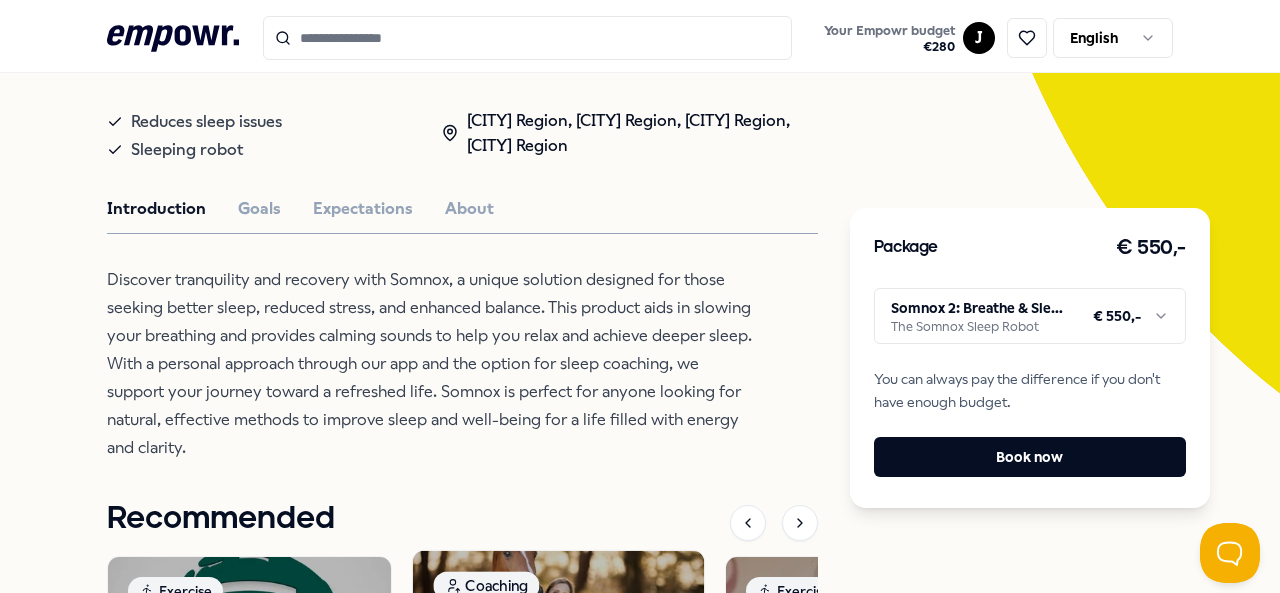 scroll, scrollTop: 366, scrollLeft: 0, axis: vertical 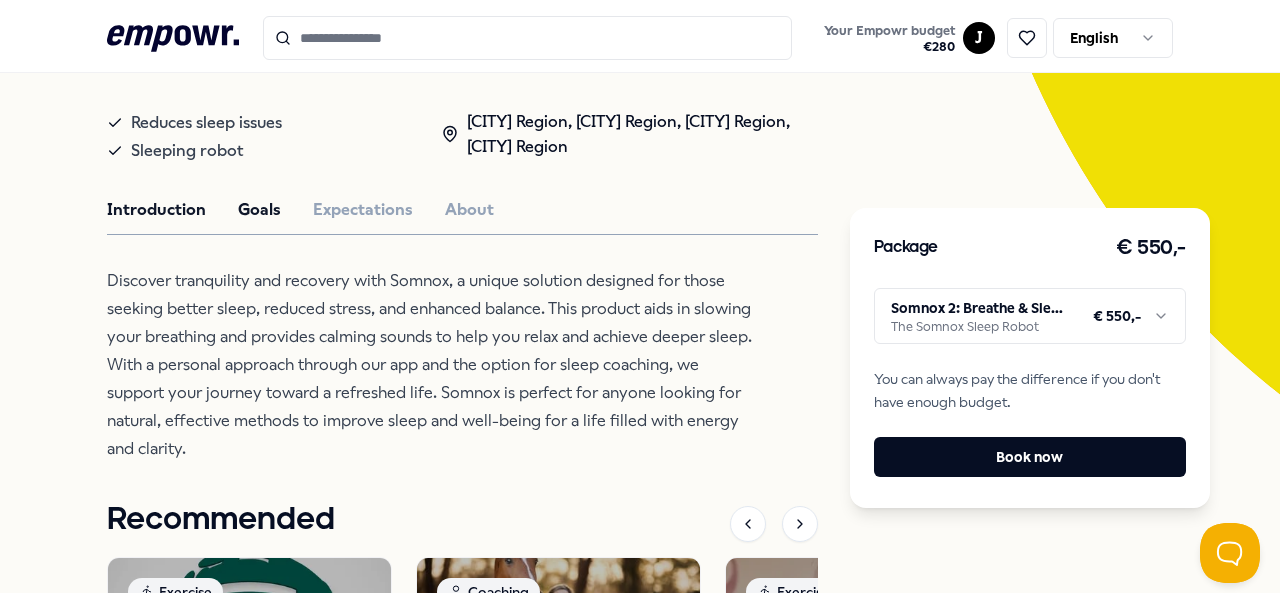 click on "Goals" at bounding box center (259, 210) 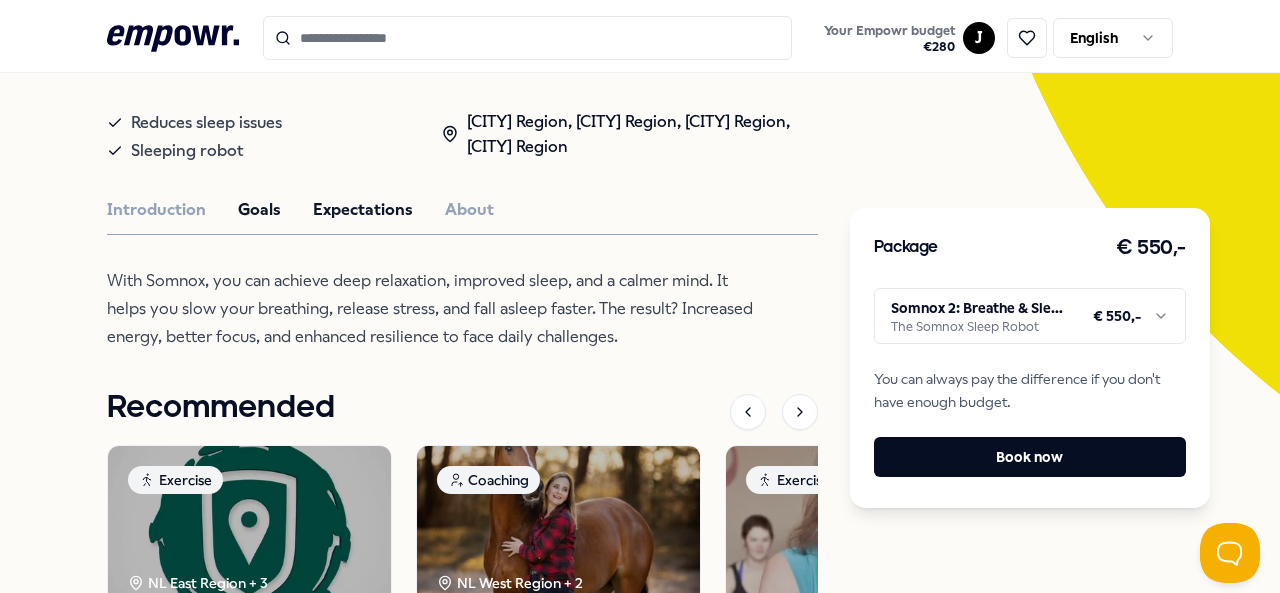 click on "Expectations" at bounding box center [363, 210] 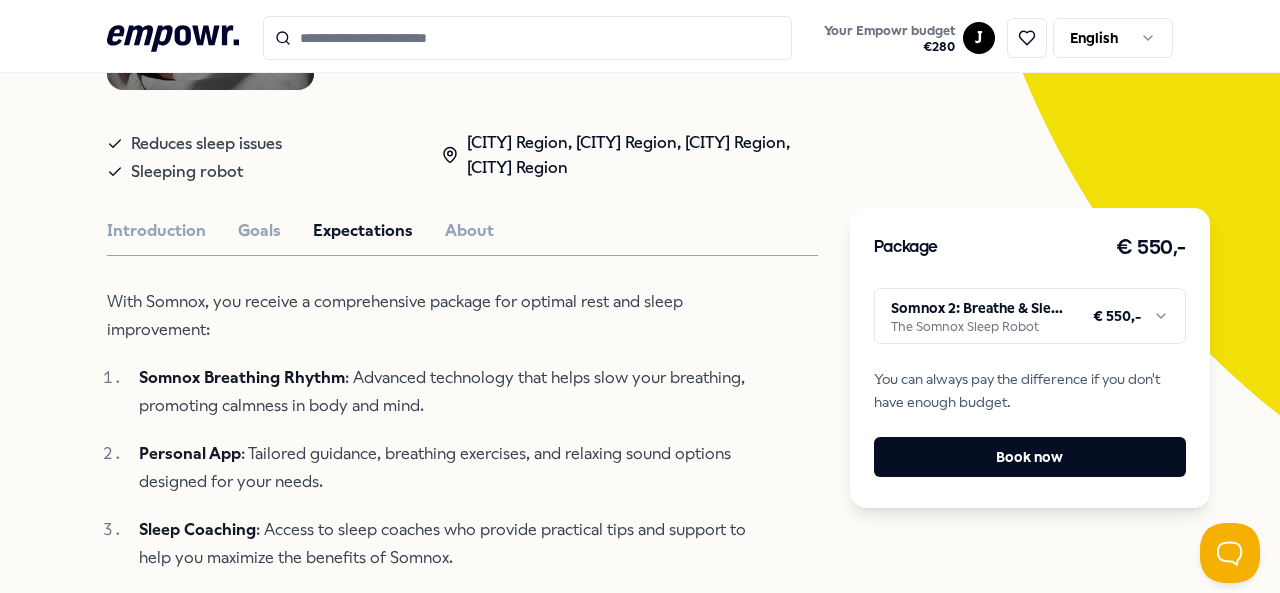 scroll, scrollTop: 336, scrollLeft: 0, axis: vertical 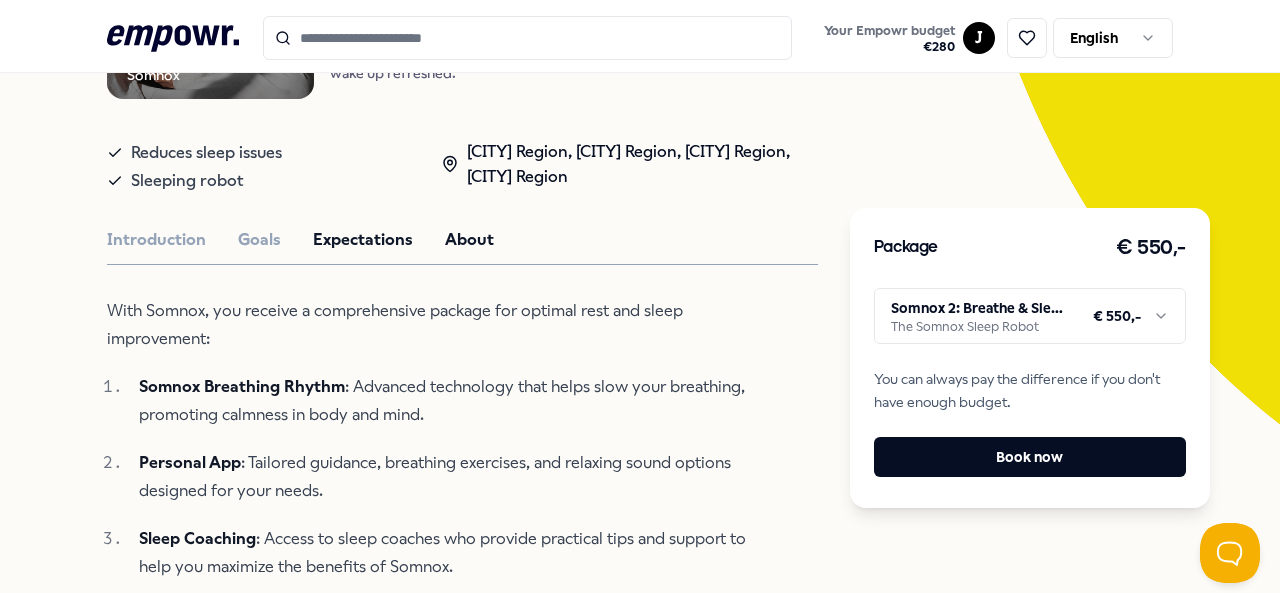 click on "About" at bounding box center (469, 240) 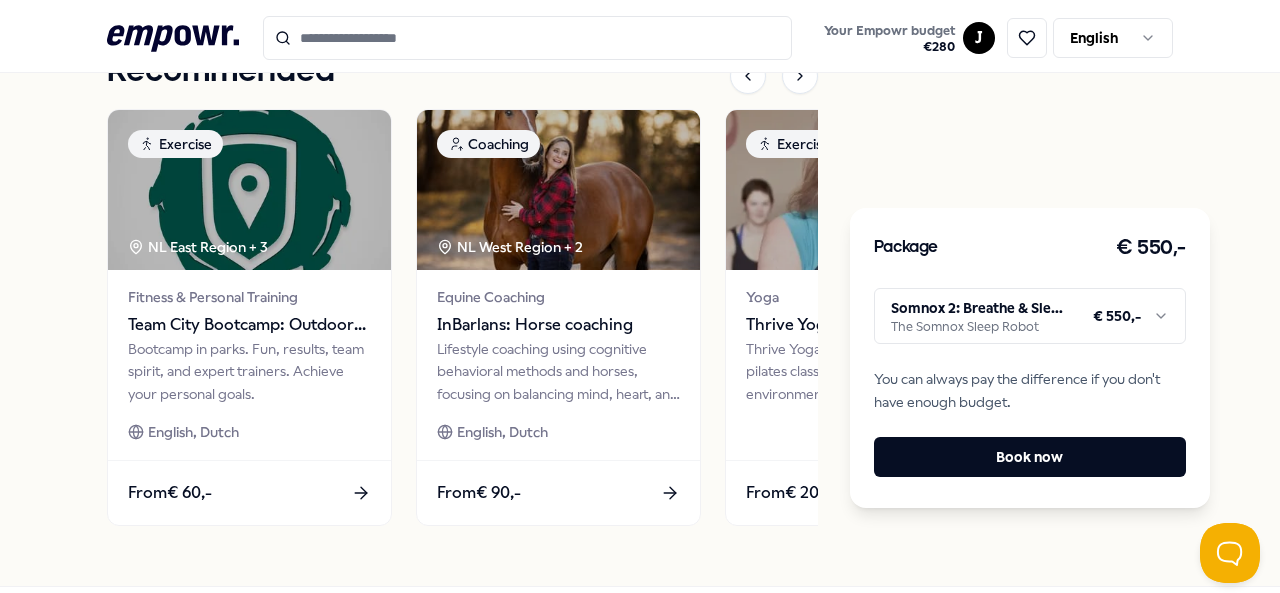 scroll, scrollTop: 732, scrollLeft: 0, axis: vertical 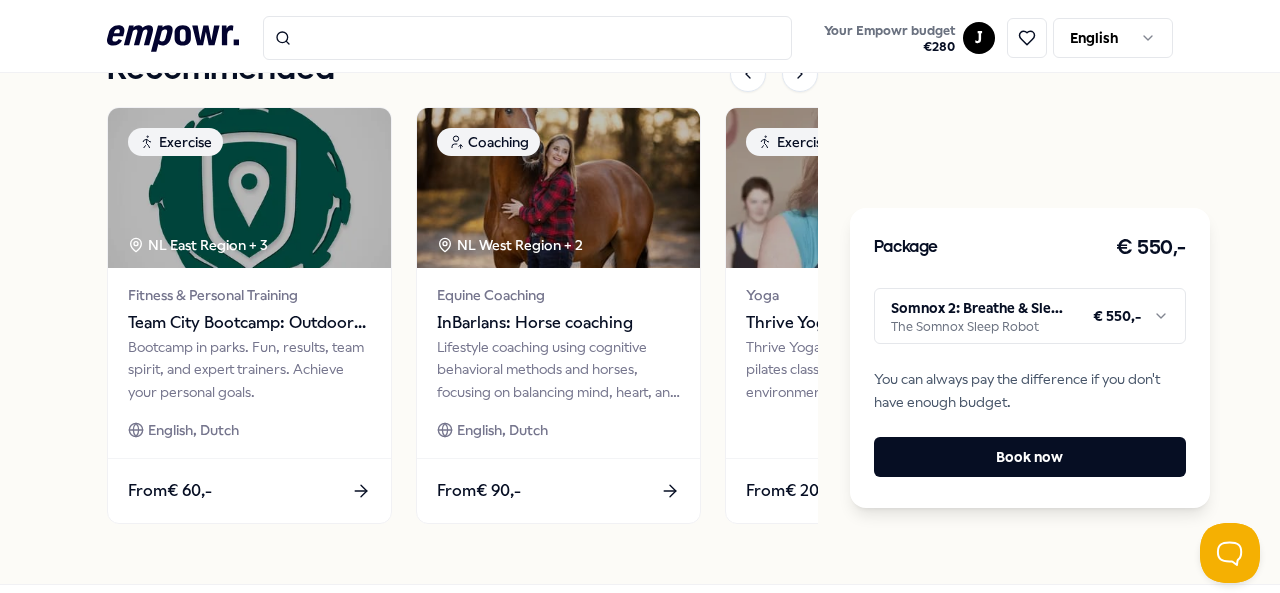 click 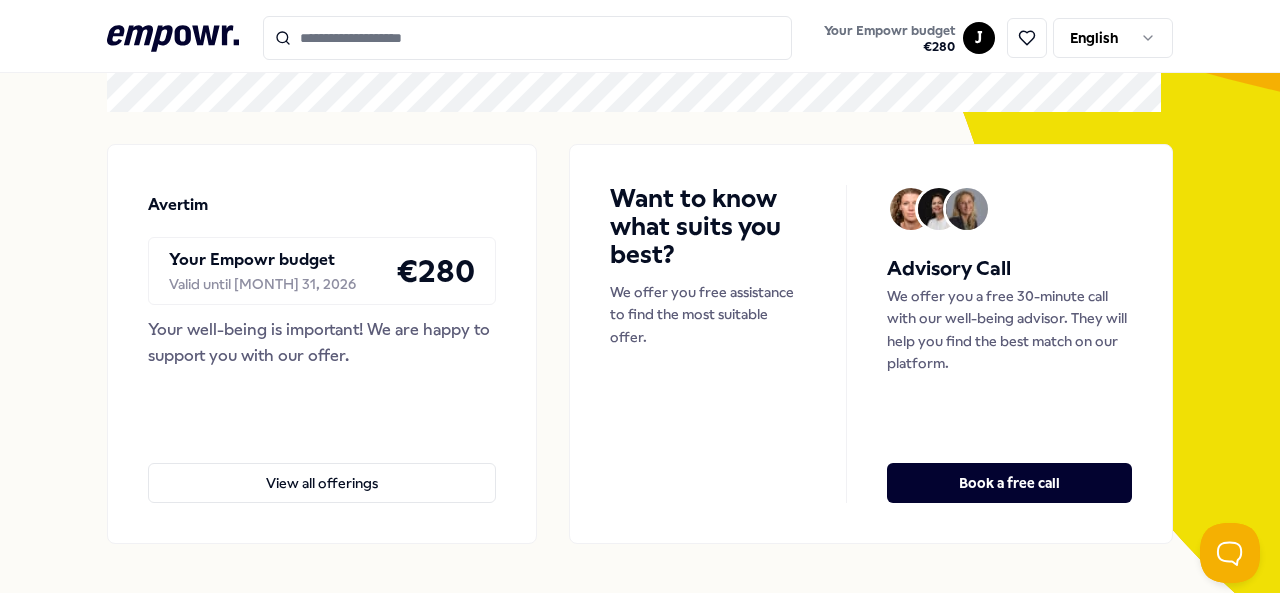 scroll, scrollTop: 0, scrollLeft: 0, axis: both 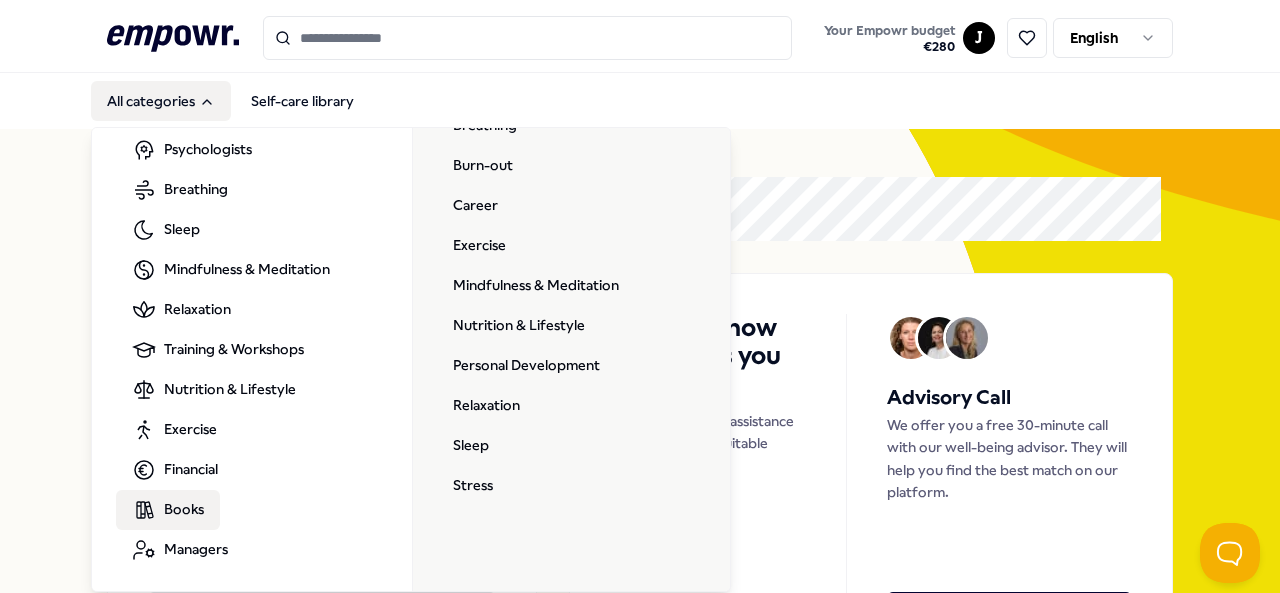 click on "Books" at bounding box center [184, 509] 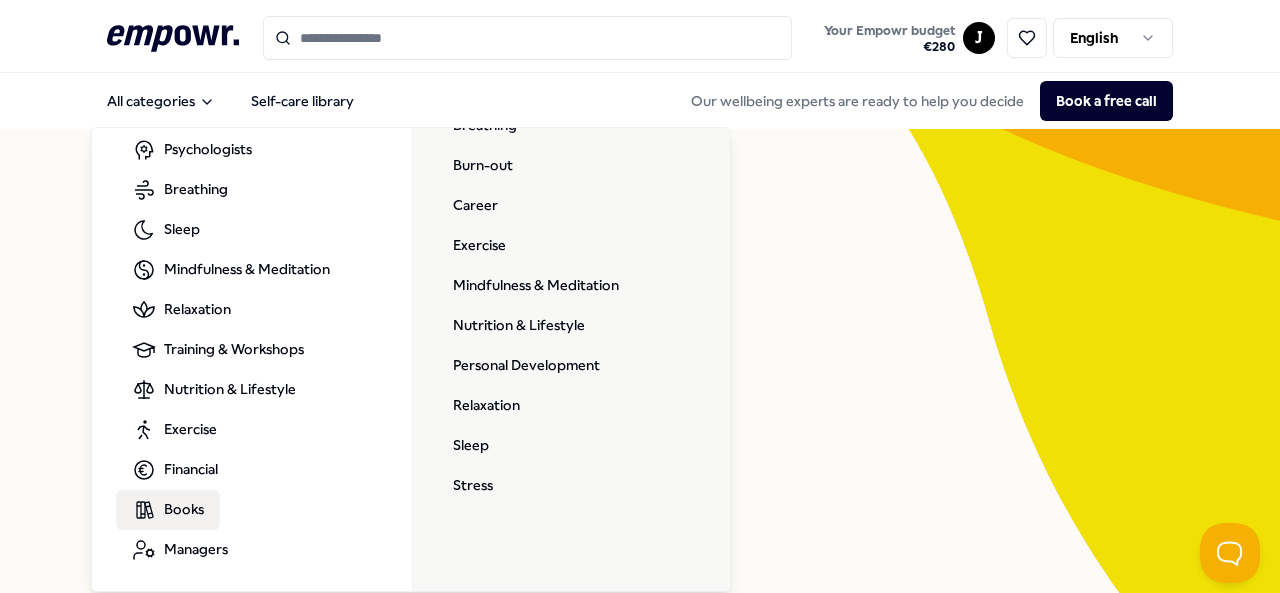 click on "All categories Coaching Psychologists Breathing Sleep Mindfulness & Meditation Relaxation Training & Workshops Nutrition & Lifestyle Exercise Financial Books Managers Books All   books Breathing Burn-out Career Exercise Mindfulness & Meditation Nutrition & Lifestyle Personal Development Relaxation Sleep Stress" at bounding box center (411, 356) 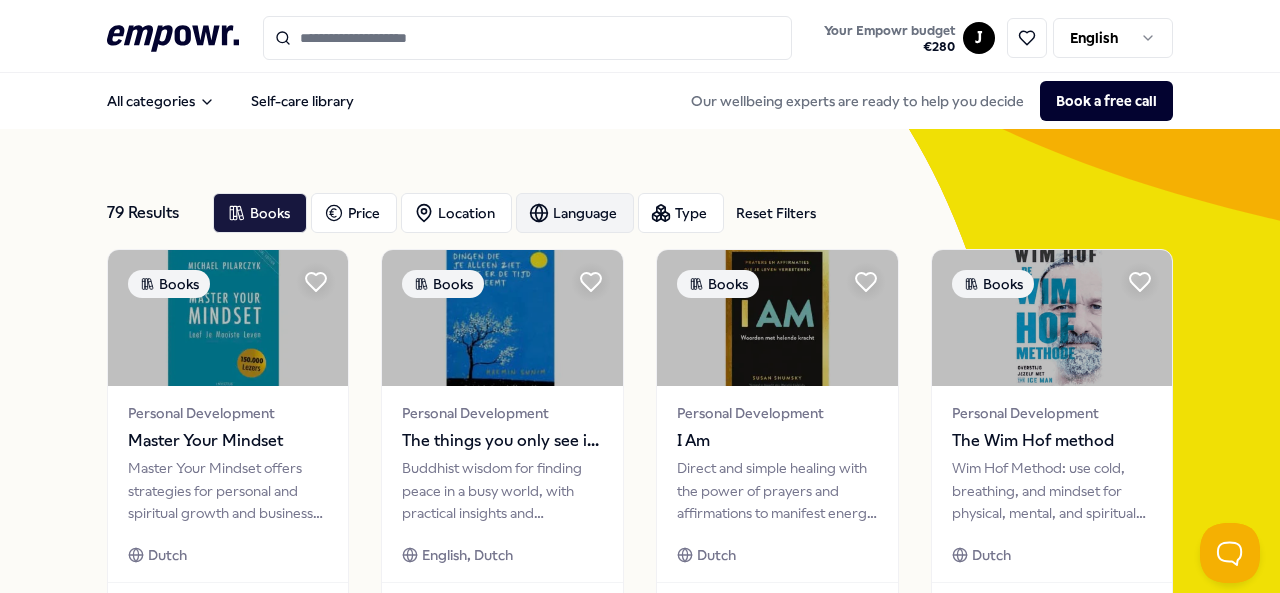 click on "Language" at bounding box center [575, 213] 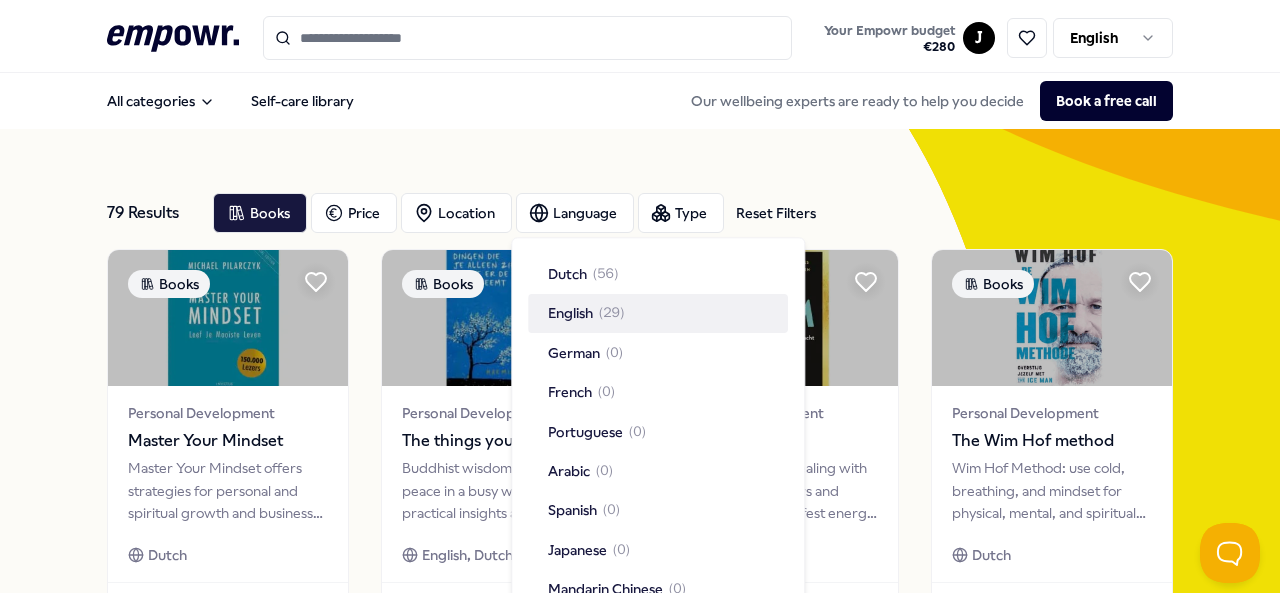 click on "English" at bounding box center (570, 314) 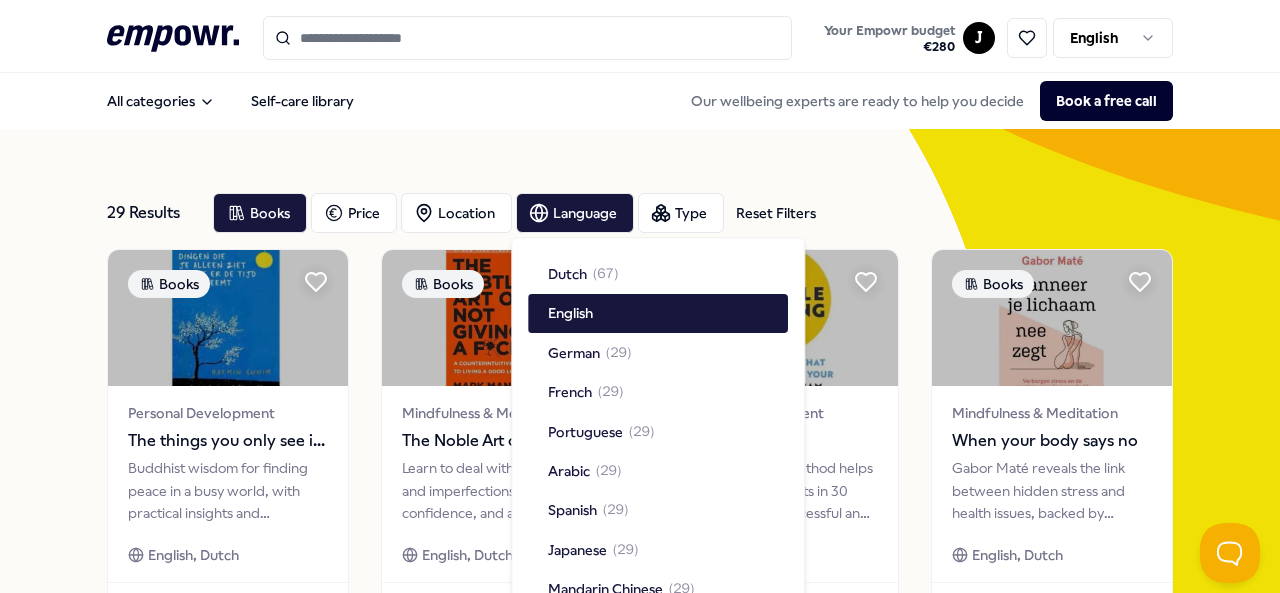 click on "Personal Development The things you only see if you take your time Buddhist wisdom for finding peace in a busy world, with practical insights and
mindfulness. English, Dutch From  € 25,- Books Mindfulness & Meditation The Noble Art of Not Giving a F*ck Learn to deal with life's setbacks and imperfections for courage, confidence,
a liberating outlook. English, Dutch From  € 30,- Books Personal Development Miracle Morning Miracle Morning Method helps you develop six habits in 30 days for a more
successful and fulfilling life. English, Dutch From  € 30,- Books Mindfulness & Meditation When your body says no [NAME] reveals the link between hidden stress and health issues, backed by
scientific evidence and personal stories. English, Dutch From  € 20,- Books Stress Unwinding Anxiety [NAME] teaches how to break anxiety and bad habits with brain-based
techniques and mindfulness. English From  € 35,- Books 1" at bounding box center (640, 873) 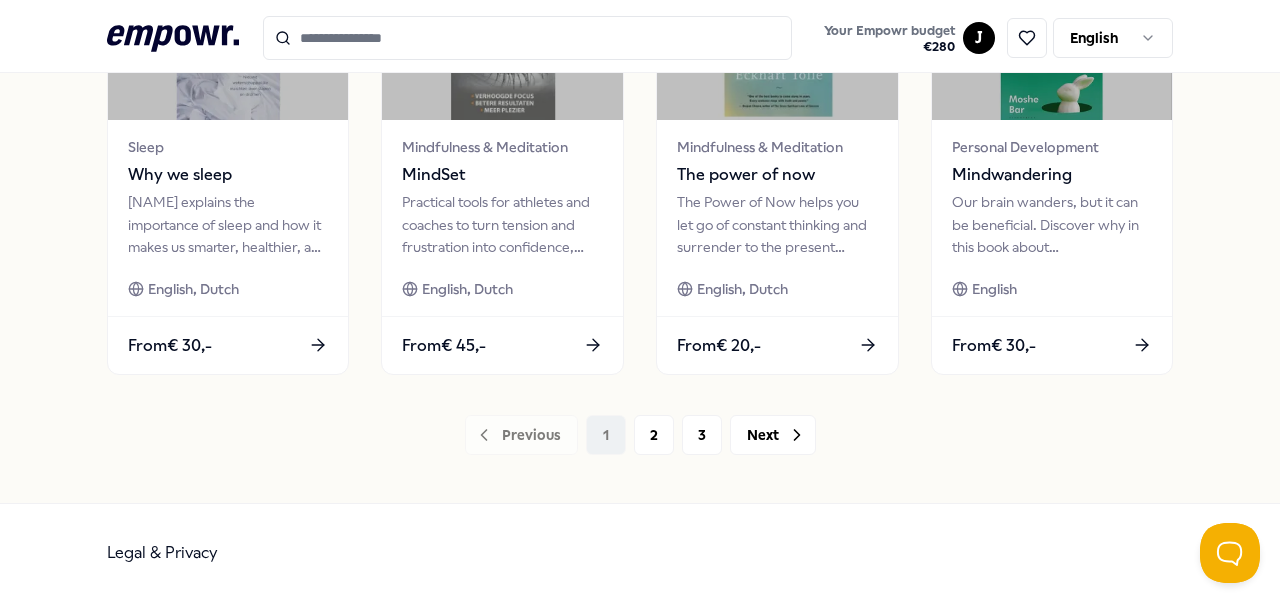 scroll, scrollTop: 1118, scrollLeft: 0, axis: vertical 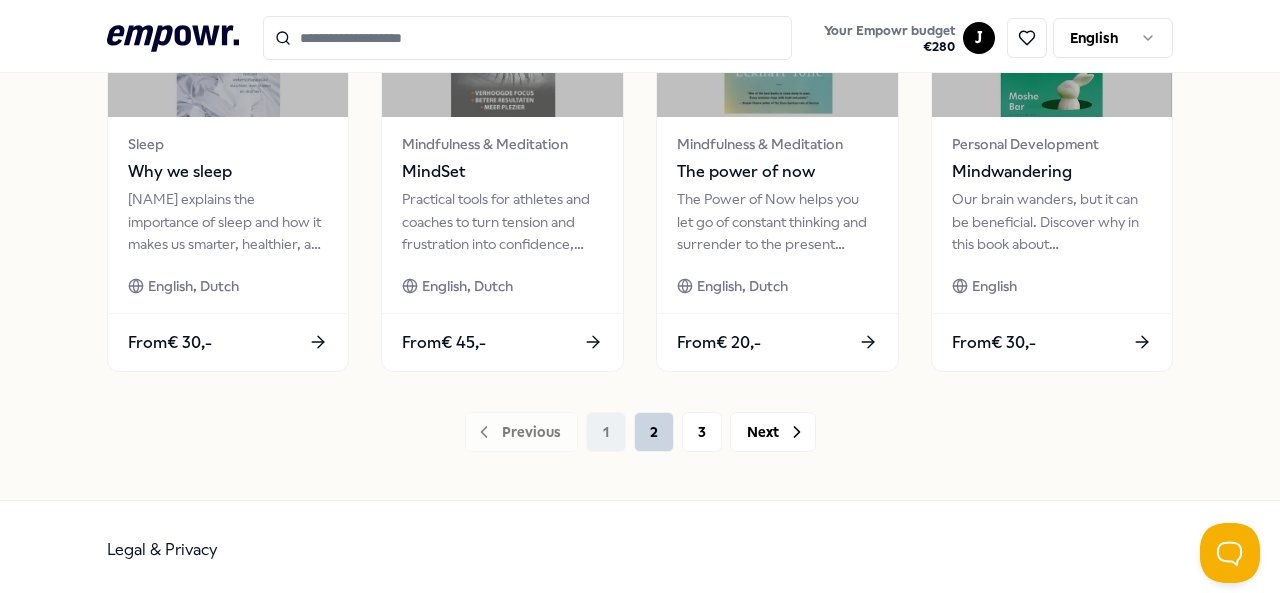 click on "2" at bounding box center (654, 432) 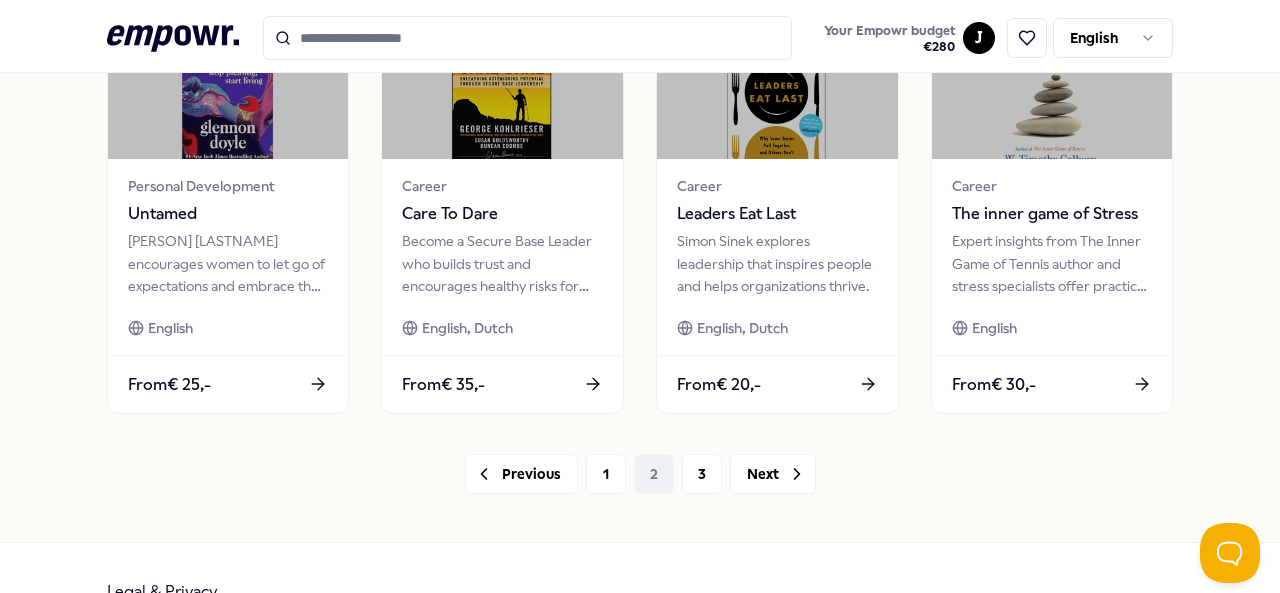 scroll, scrollTop: 1075, scrollLeft: 0, axis: vertical 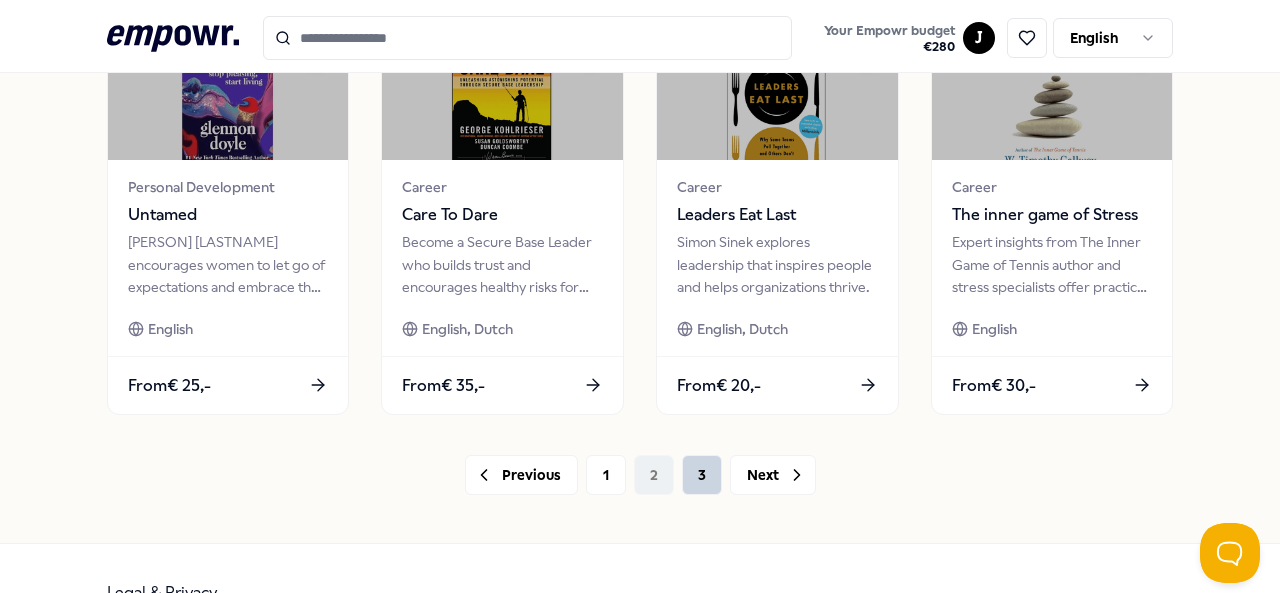 click on "3" at bounding box center [702, 475] 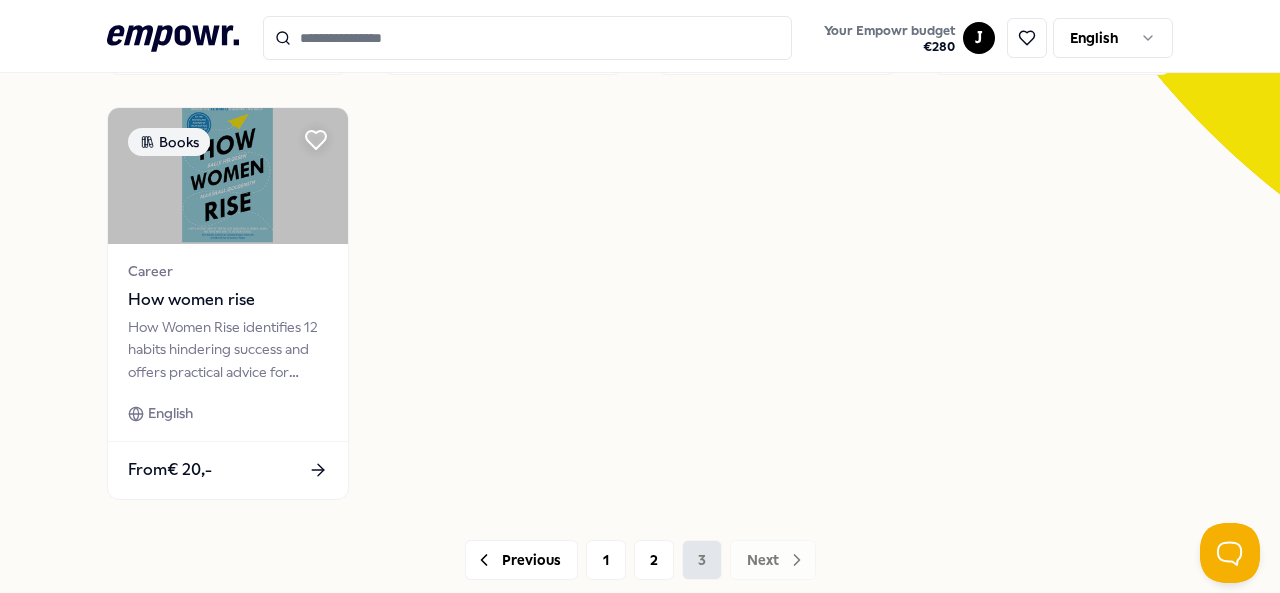scroll, scrollTop: 564, scrollLeft: 0, axis: vertical 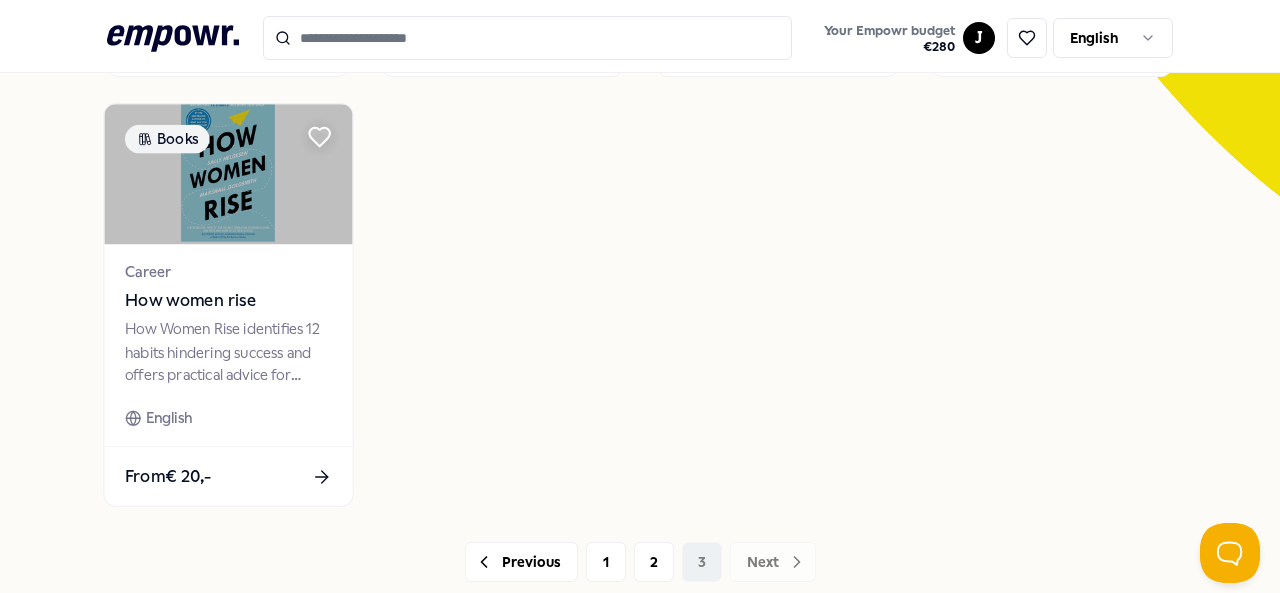 click at bounding box center [228, 175] 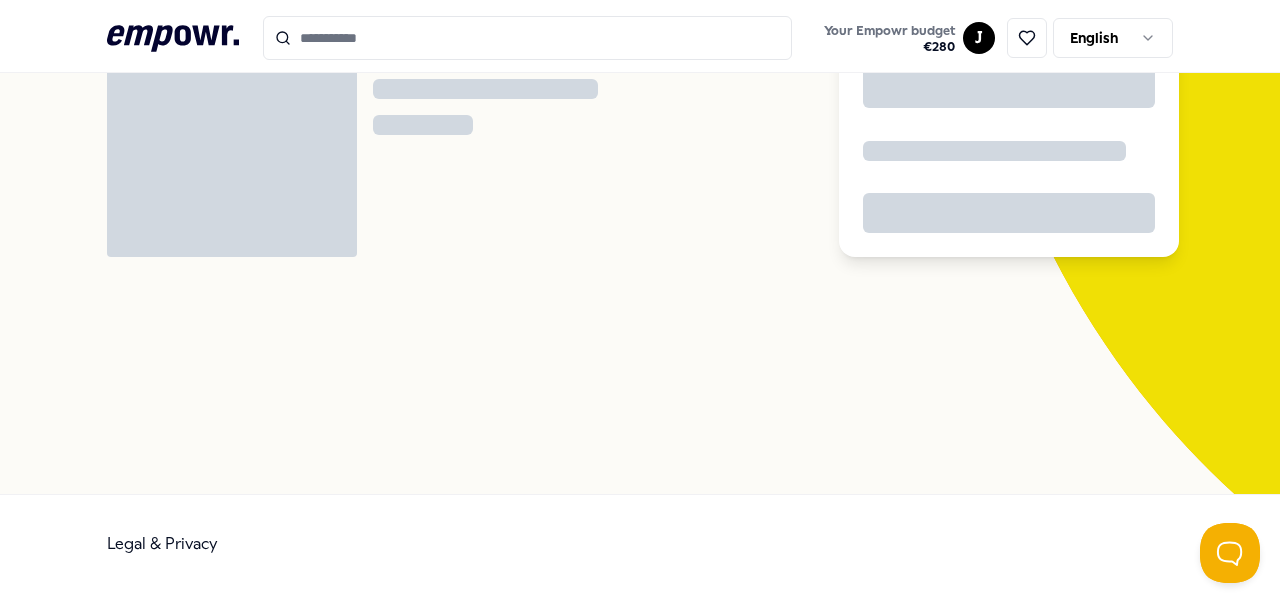 scroll, scrollTop: 129, scrollLeft: 0, axis: vertical 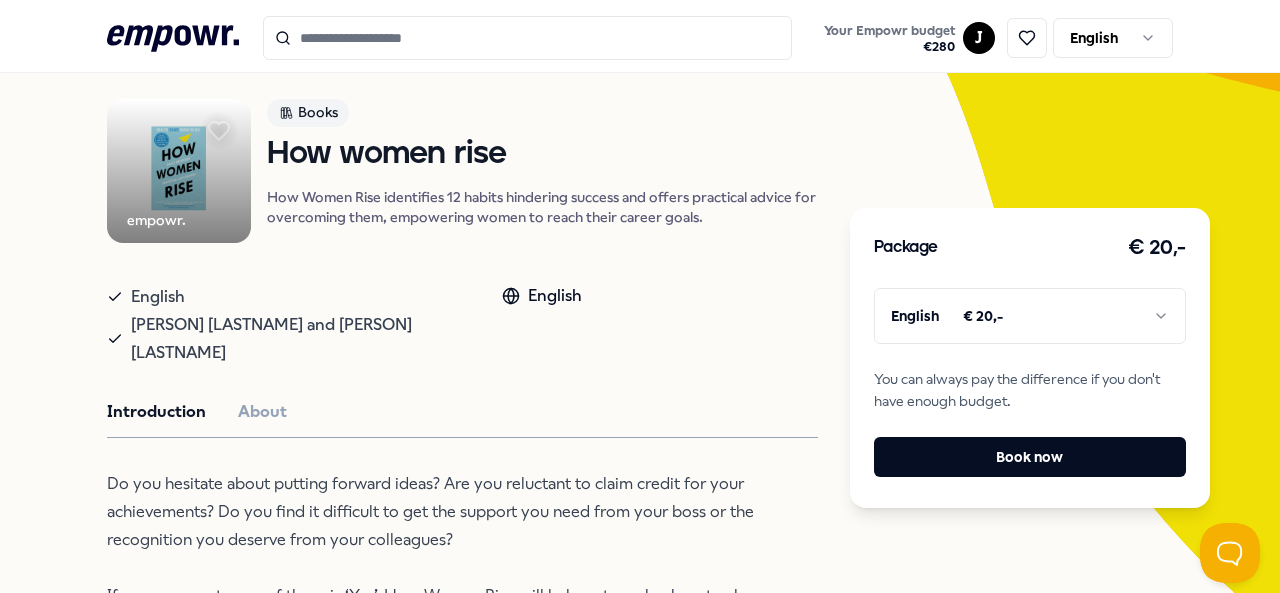 click on "Package € 20,- English € 20,- You can always pay the difference if you don't have enough budget. Book now" at bounding box center [1030, 358] 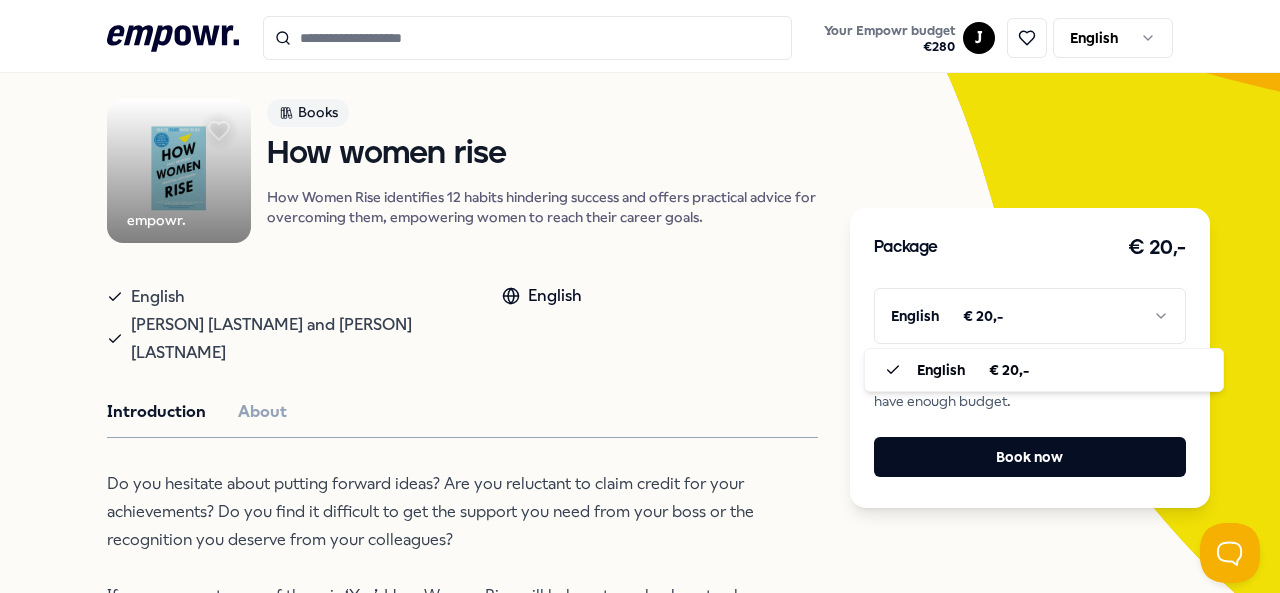 click on "Your Empowr budget € 280 J English All categories   Self-care library Back empowr. Books How women rise How Women Rise identifies 12 habits hindering success and offers practical advice for overcoming them, empowering women to reach their career goals. English Goldsmith and Helgesen English Introduction About Do you hesitate about putting forward ideas? Are you reluctant to claim credit for your achievements? Do you find it difficult to get the support you need from your boss or the recognition you deserve from your colleagues? If your answer to any of these is ‘Yes’, How Women Rise will help get you back on track. Inspiring and practical by turns, it identifies 12 common habits that can prove an obstacle to future success and tells you how to overcome them. In the process, it points the way to a career that will satisfy your ambitions and help you make the difference you want to make in the world. Recommended Books Career How women rise English From  € 20,-" at bounding box center [640, 296] 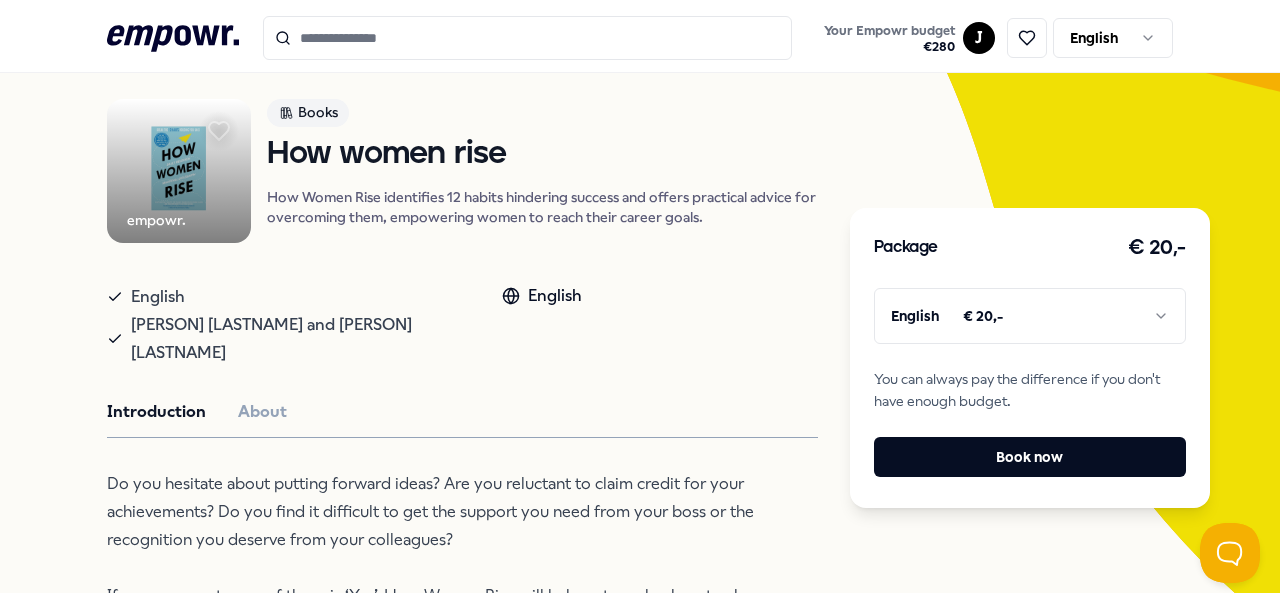 click on "Your Empowr budget € 280 J English All categories   Self-care library Back empowr. Books How women rise How Women Rise identifies 12 habits hindering success and offers practical advice for overcoming them, empowering women to reach their career goals. English Goldsmith and Helgesen English Introduction About Do you hesitate about putting forward ideas? Are you reluctant to claim credit for your achievements? Do you find it difficult to get the support you need from your boss or the recognition you deserve from your colleagues? If your answer to any of these is ‘Yes’, How Women Rise will help get you back on track. Inspiring and practical by turns, it identifies 12 common habits that can prove an obstacle to future success and tells you how to overcome them. In the process, it points the way to a career that will satisfy your ambitions and help you make the difference you want to make in the world. Recommended Books Career How women rise English From  € 20,-" at bounding box center [640, 296] 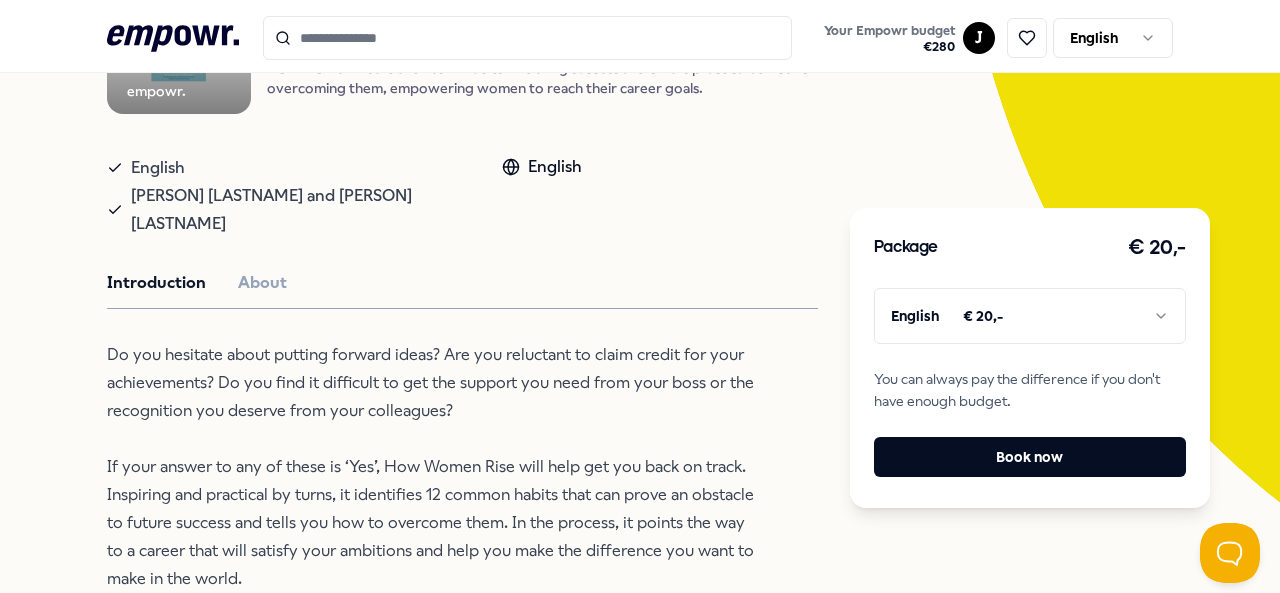 scroll, scrollTop: 265, scrollLeft: 0, axis: vertical 